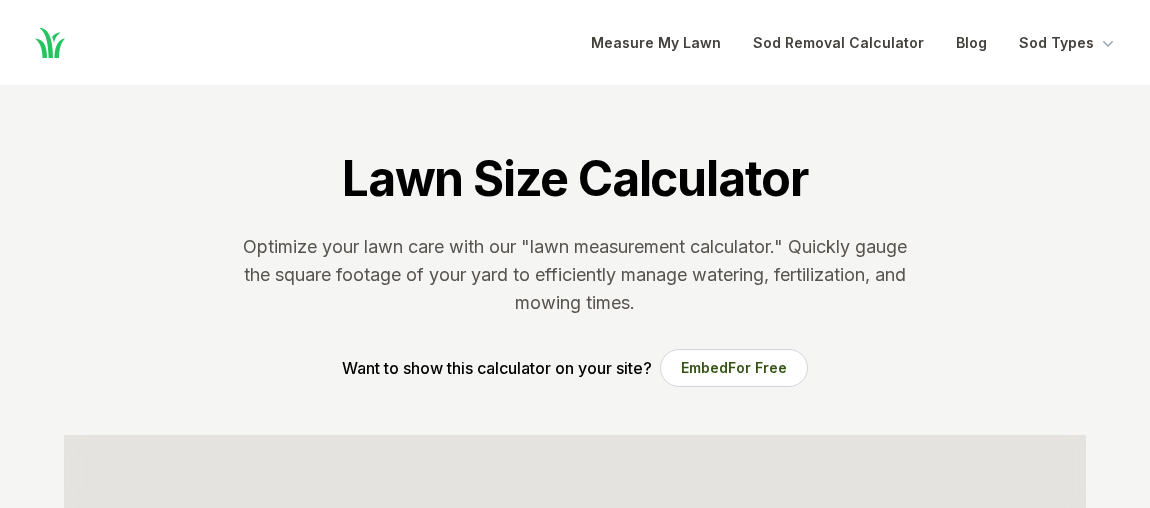 scroll, scrollTop: 454, scrollLeft: 0, axis: vertical 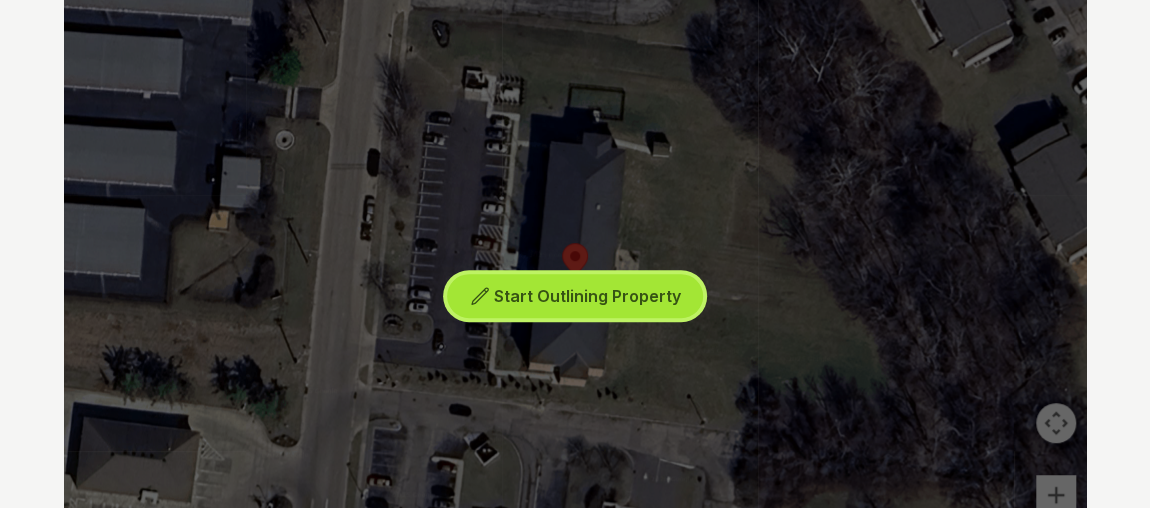 click on "Start Outlining Property" at bounding box center [587, 296] 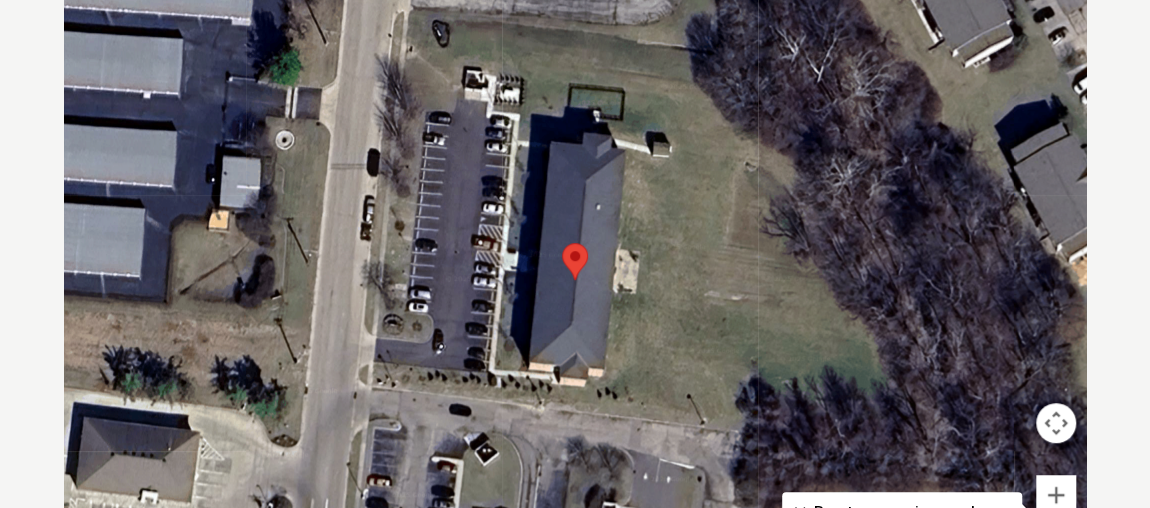 click at bounding box center [575, 280] 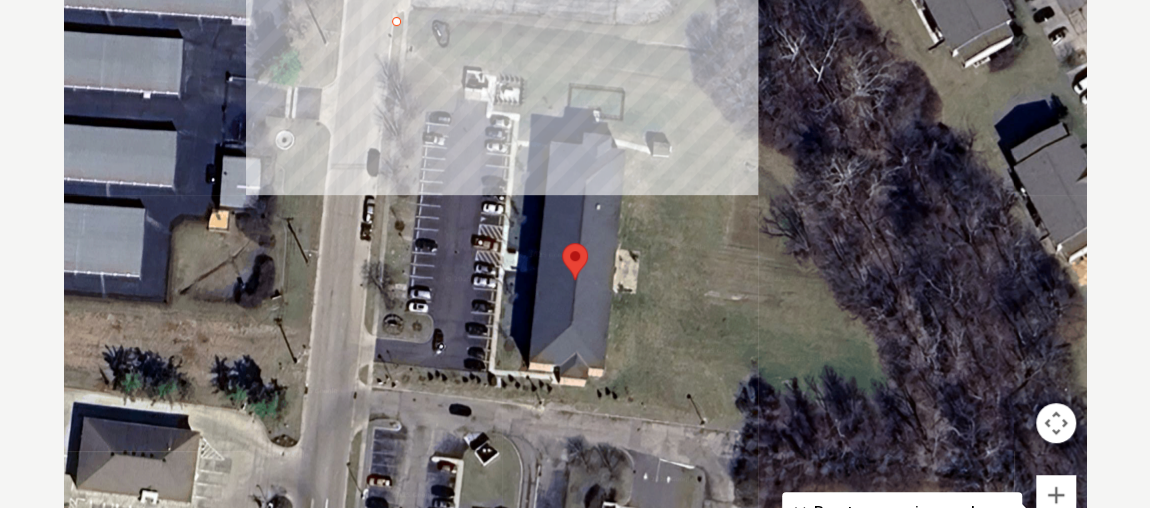 click at bounding box center [575, 280] 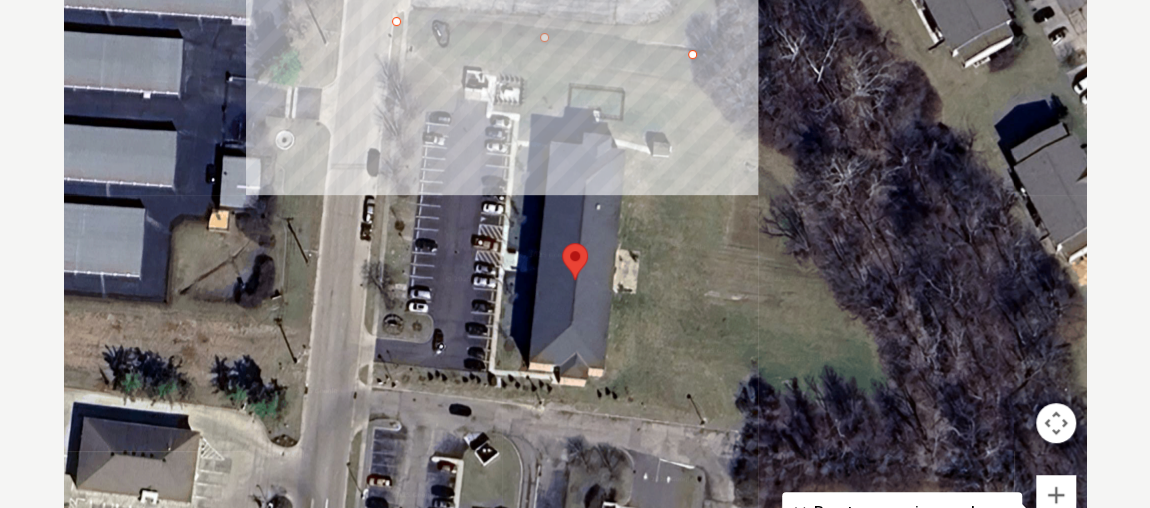 click at bounding box center (575, 280) 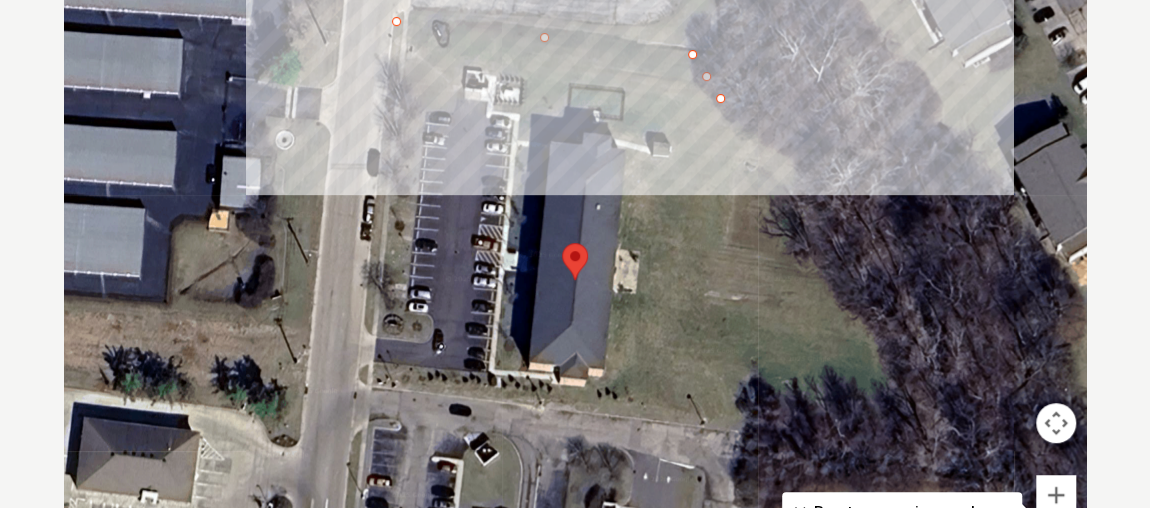 click at bounding box center [575, 280] 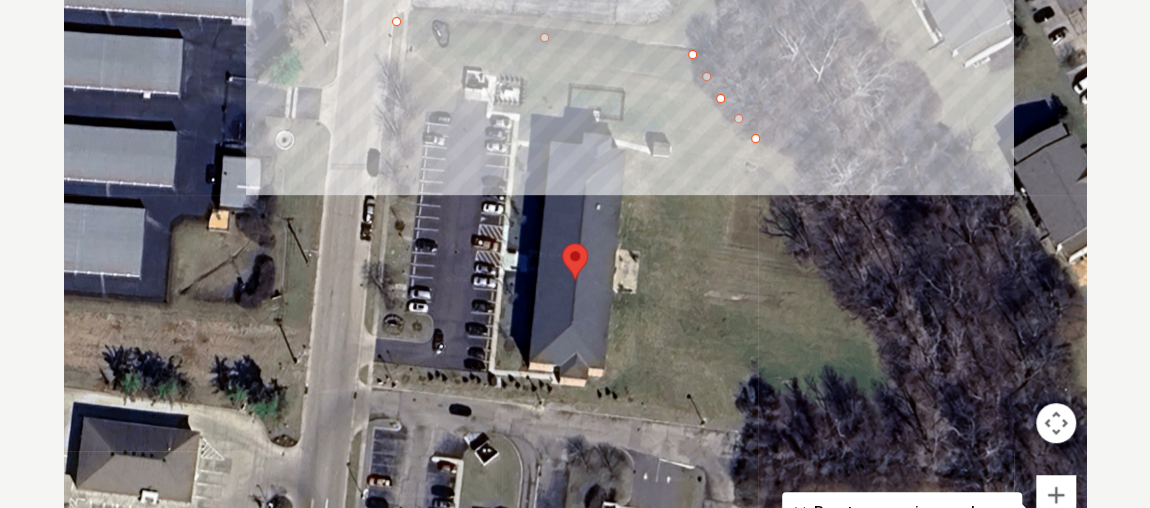 click at bounding box center (575, 280) 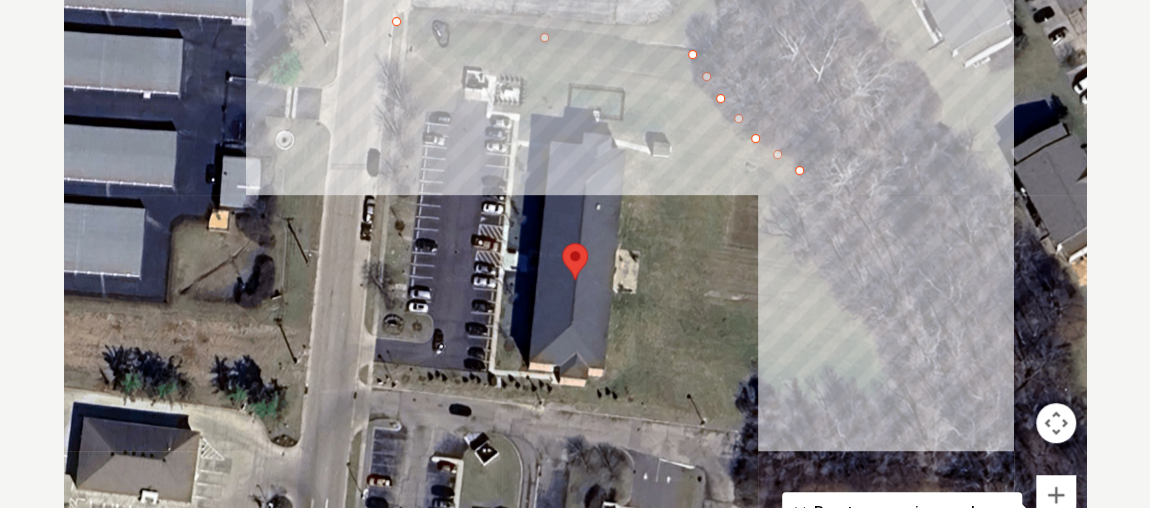 click at bounding box center (575, 280) 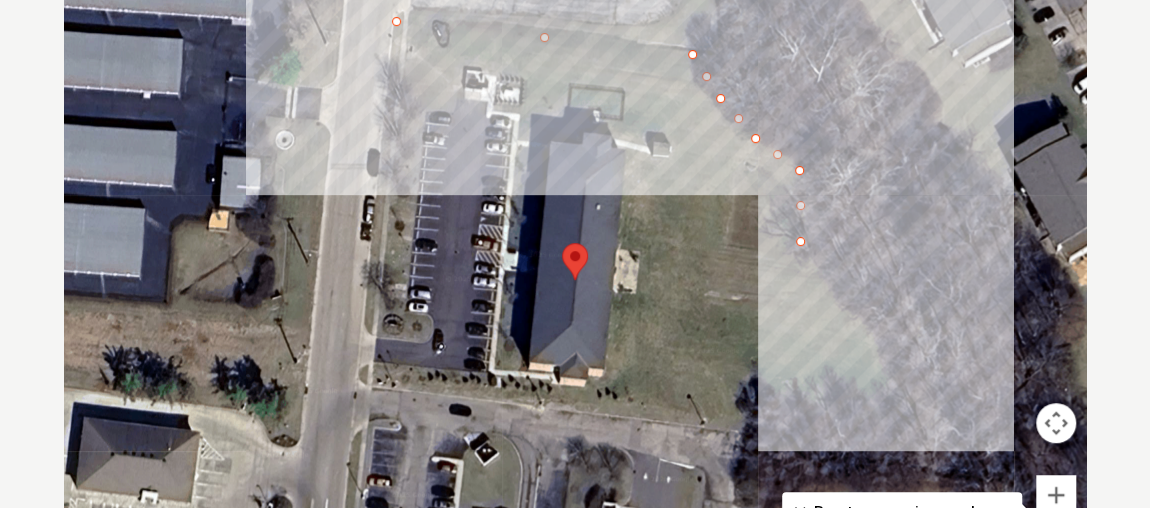 click at bounding box center [575, 280] 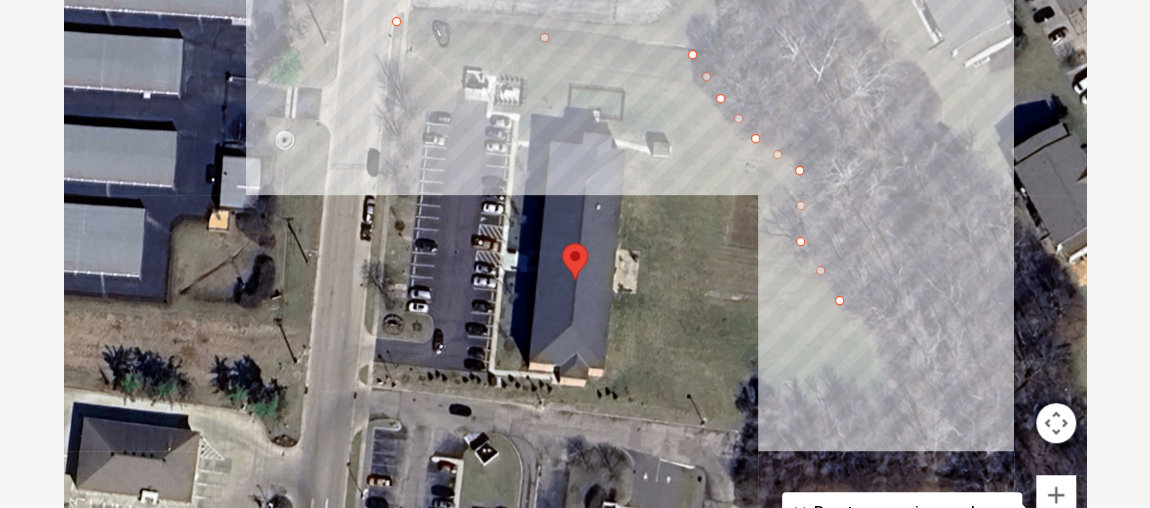click at bounding box center [575, 280] 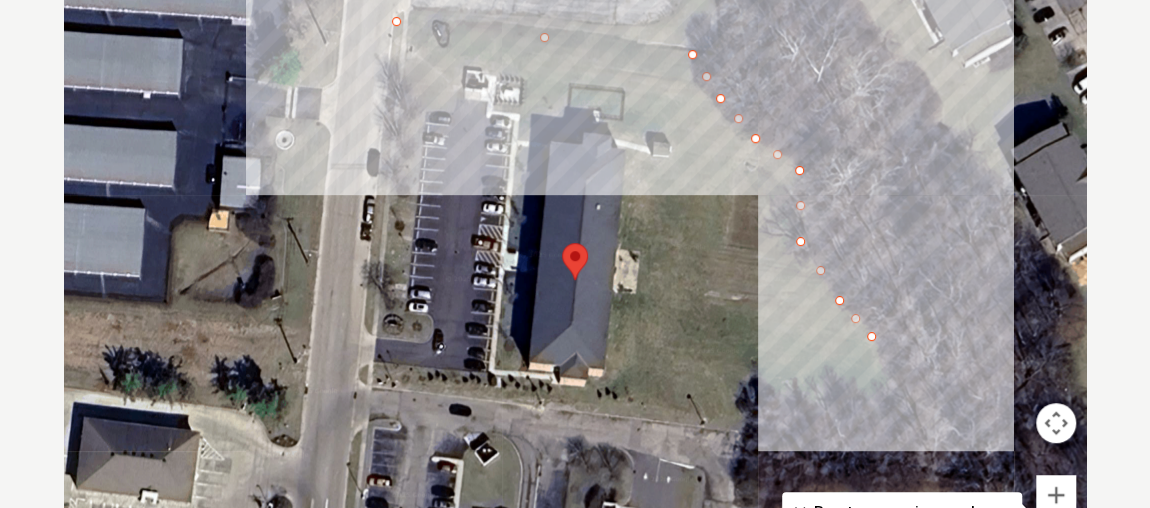 click at bounding box center [575, 280] 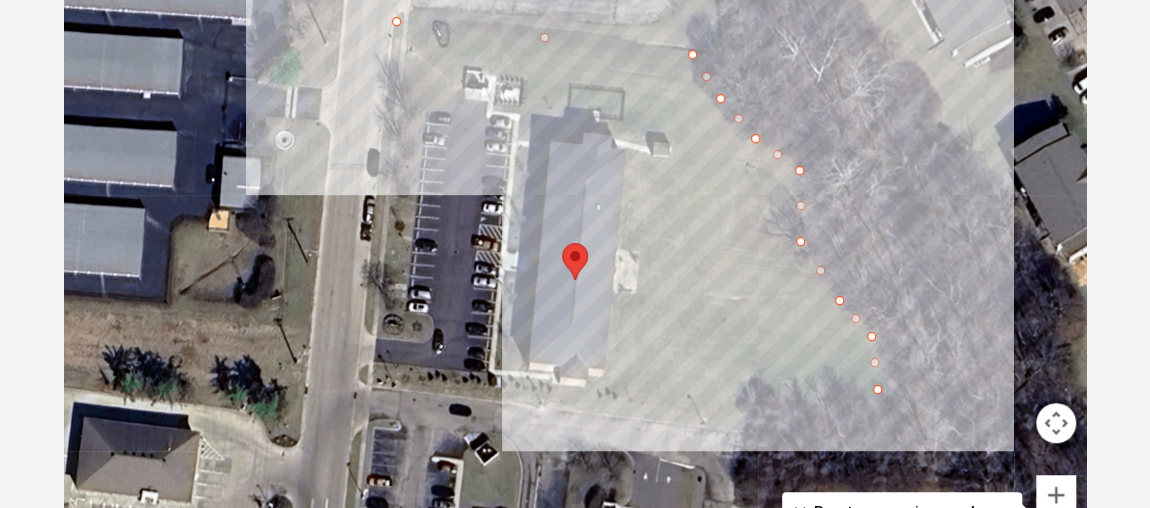 click at bounding box center (575, 280) 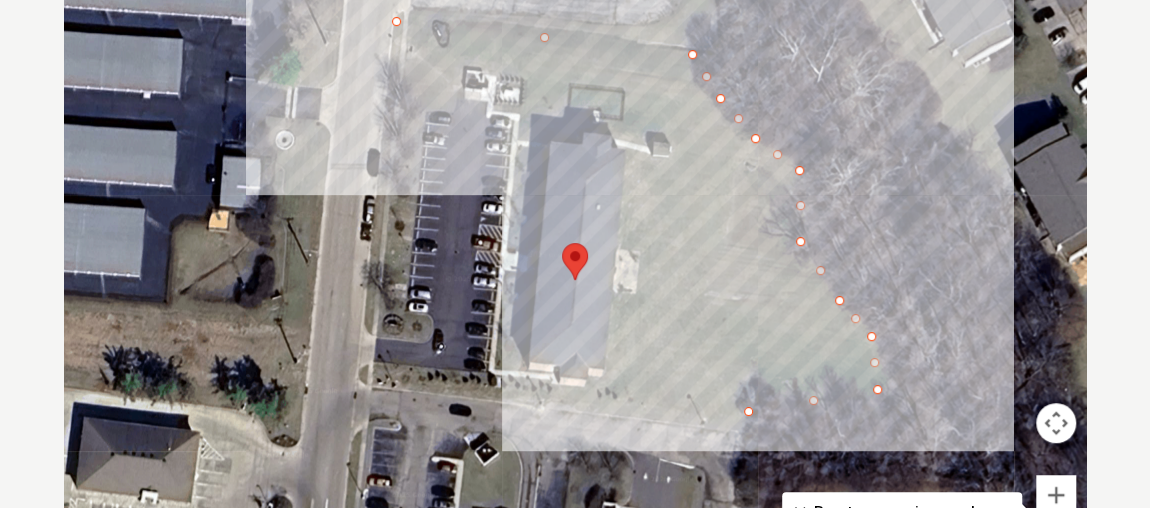 click at bounding box center (575, 280) 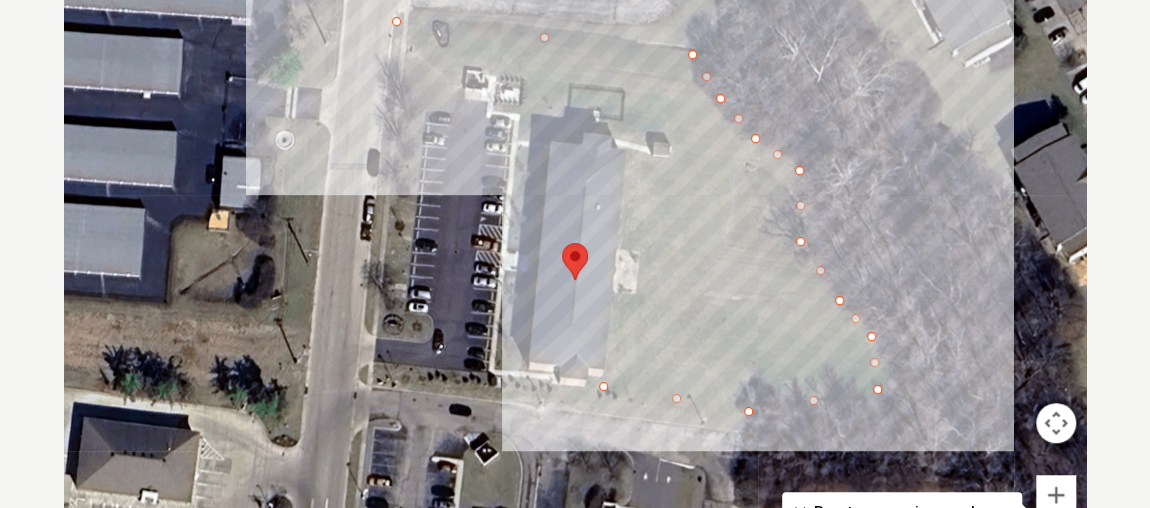 click at bounding box center [575, 280] 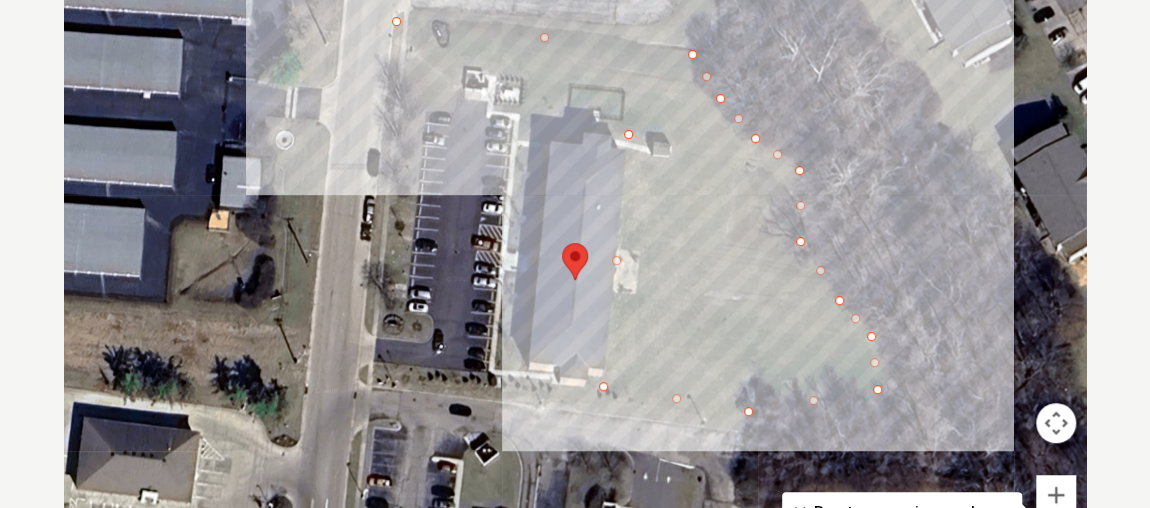 click at bounding box center [575, 280] 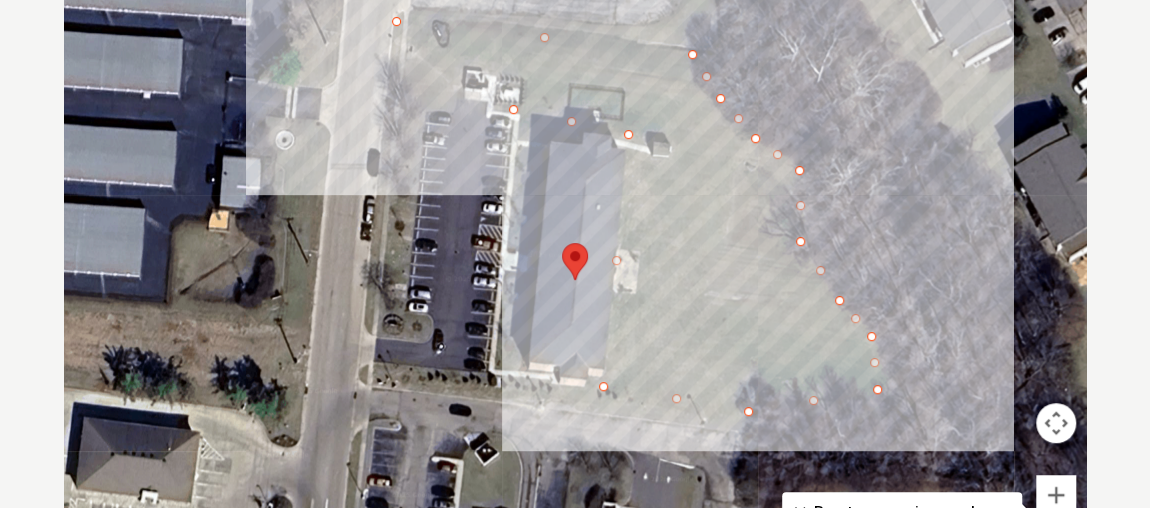 click at bounding box center (575, 280) 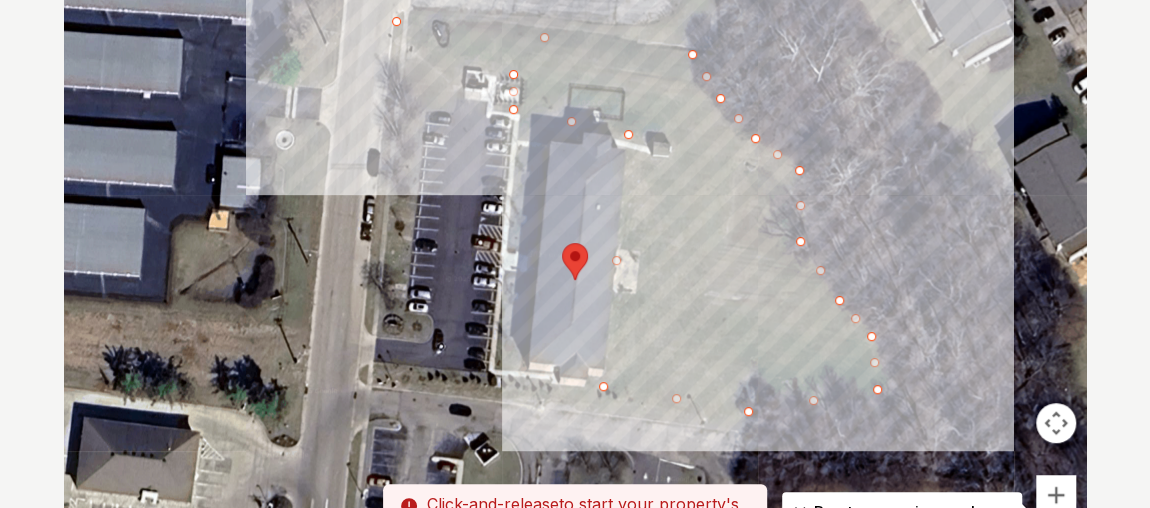 click at bounding box center (575, 280) 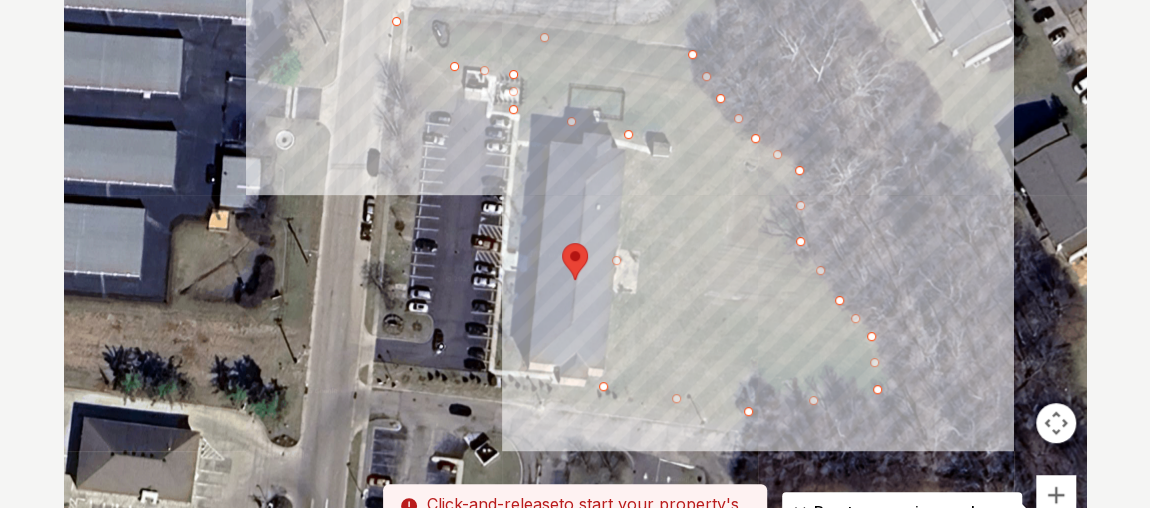 click at bounding box center [575, 280] 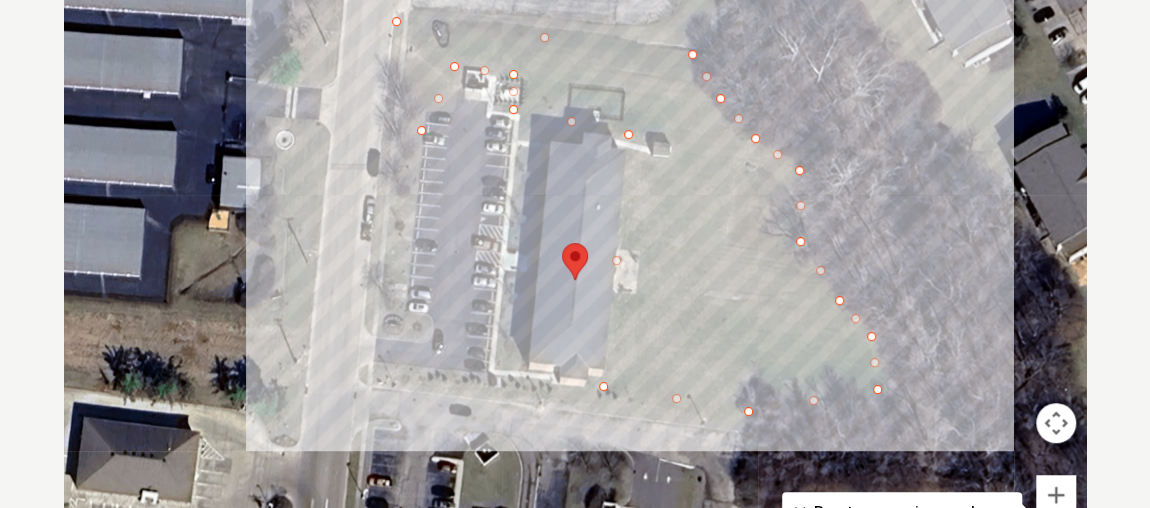 click at bounding box center [575, 280] 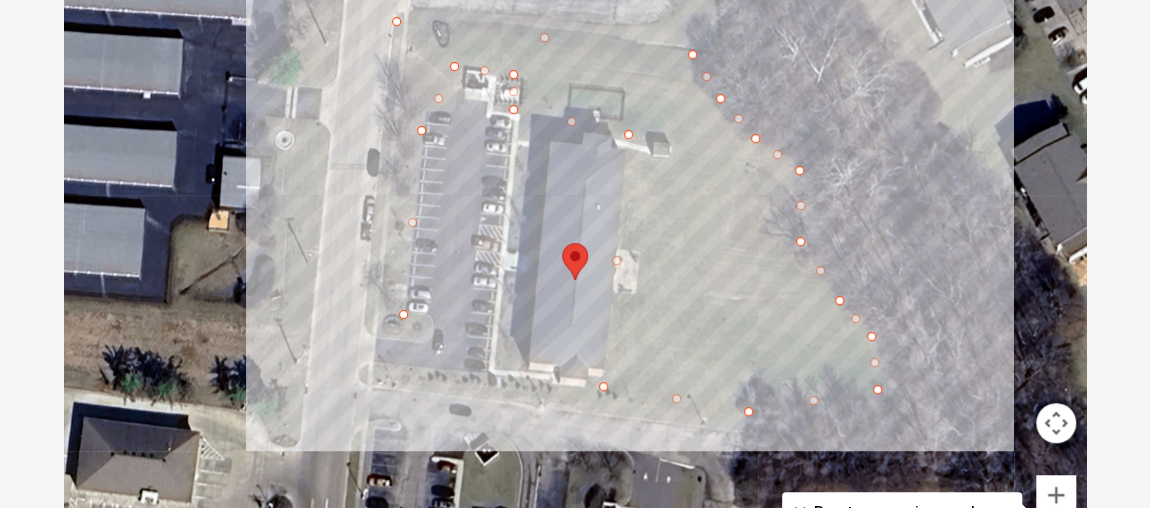 click at bounding box center (575, 280) 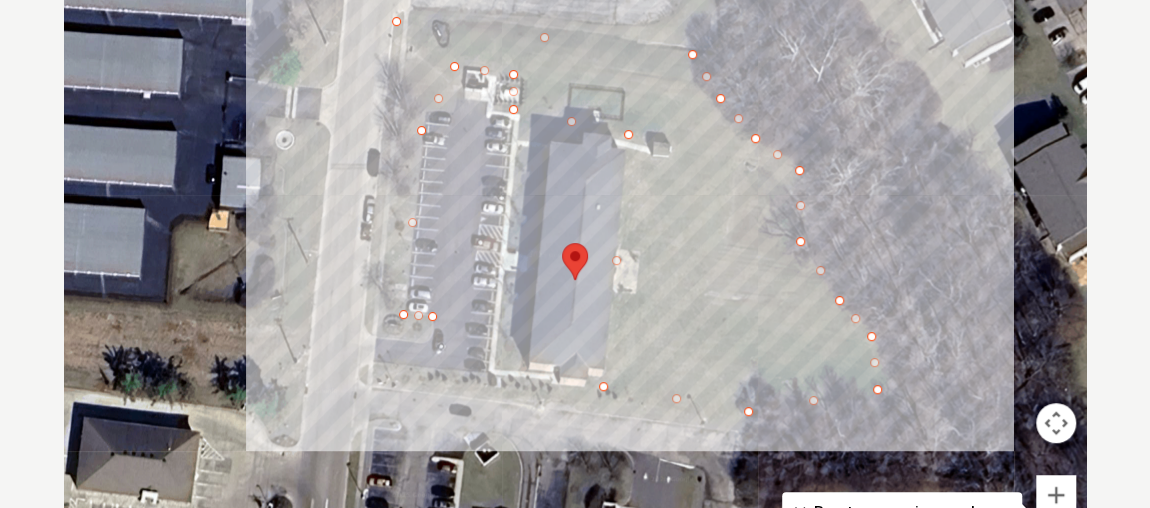 click at bounding box center [575, 280] 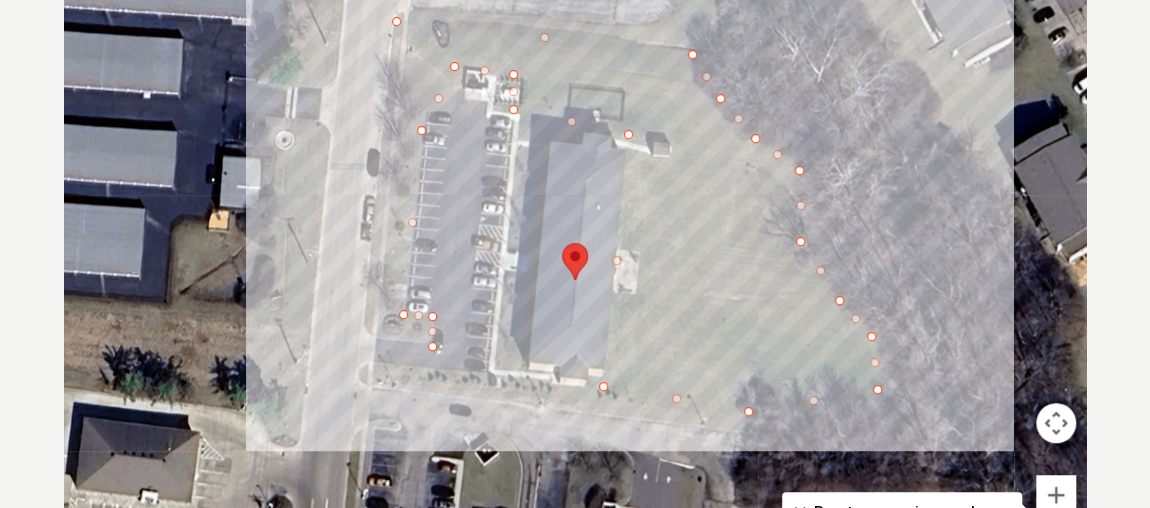 click at bounding box center [575, 280] 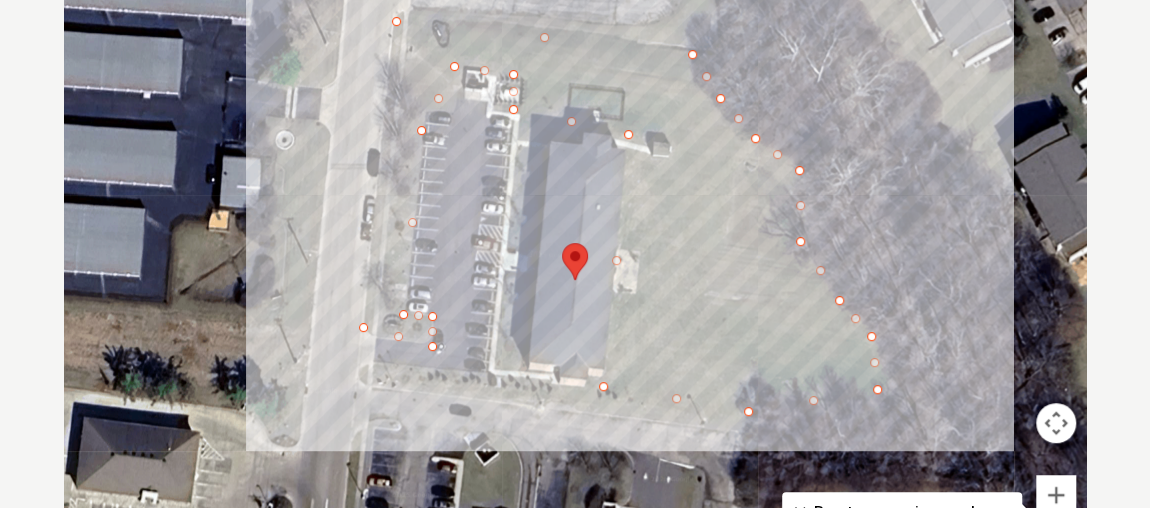 click at bounding box center (575, 280) 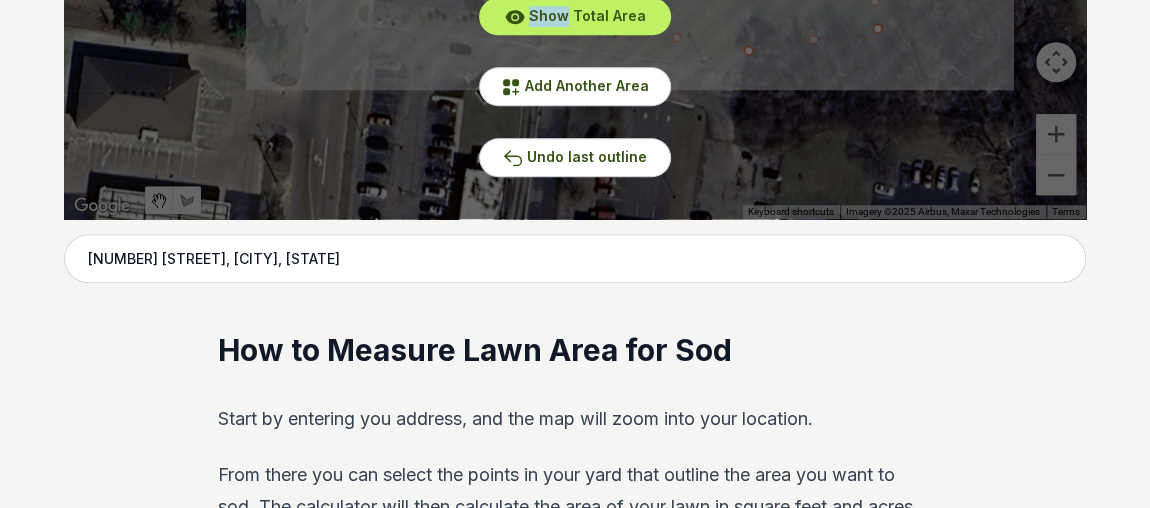 scroll, scrollTop: 817, scrollLeft: 0, axis: vertical 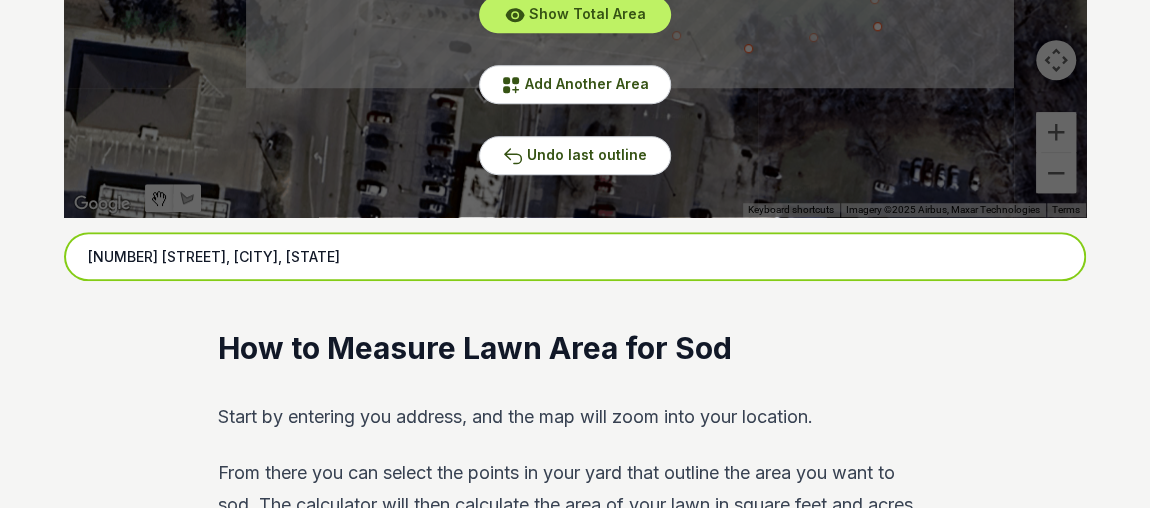 drag, startPoint x: 395, startPoint y: 257, endPoint x: 49, endPoint y: 265, distance: 346.09247 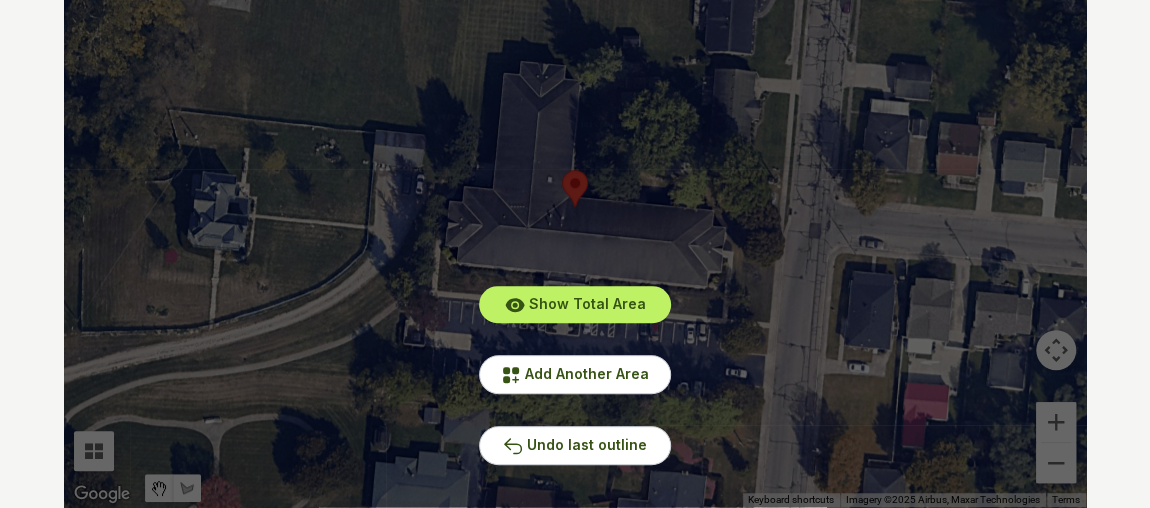 scroll, scrollTop: 526, scrollLeft: 0, axis: vertical 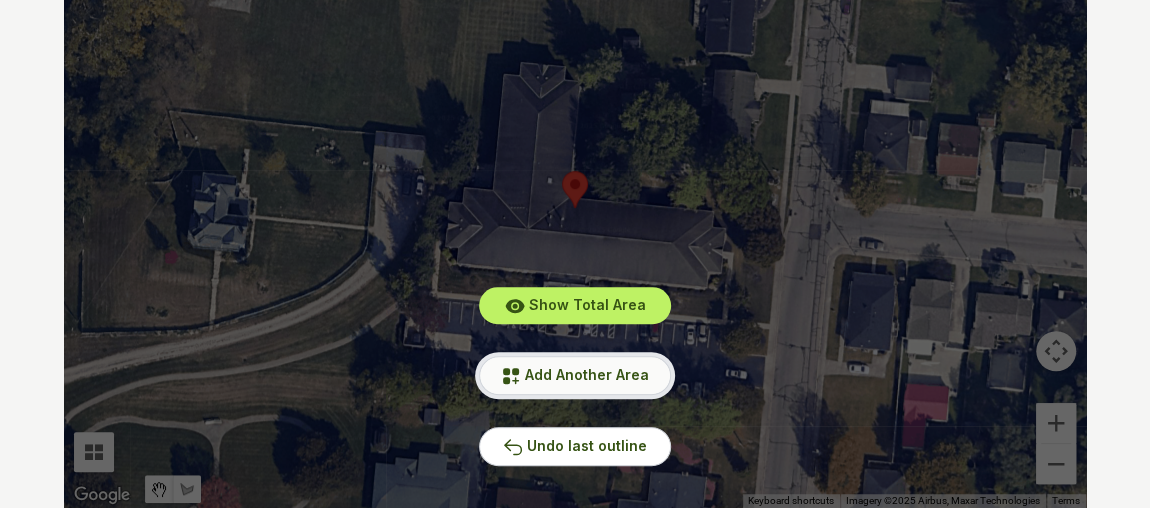 click on "Add Another Area" at bounding box center [587, 374] 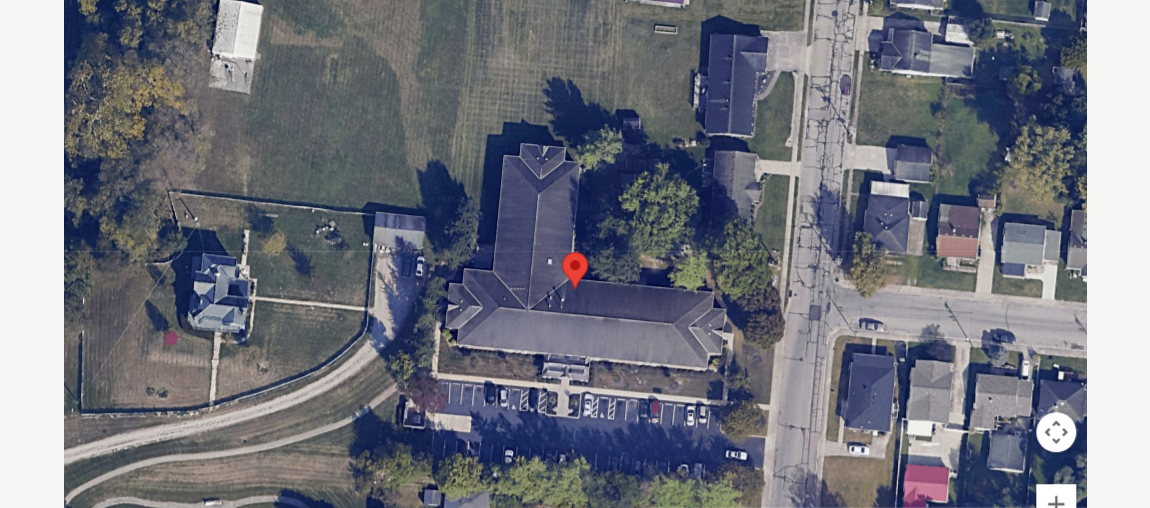 scroll, scrollTop: 444, scrollLeft: 0, axis: vertical 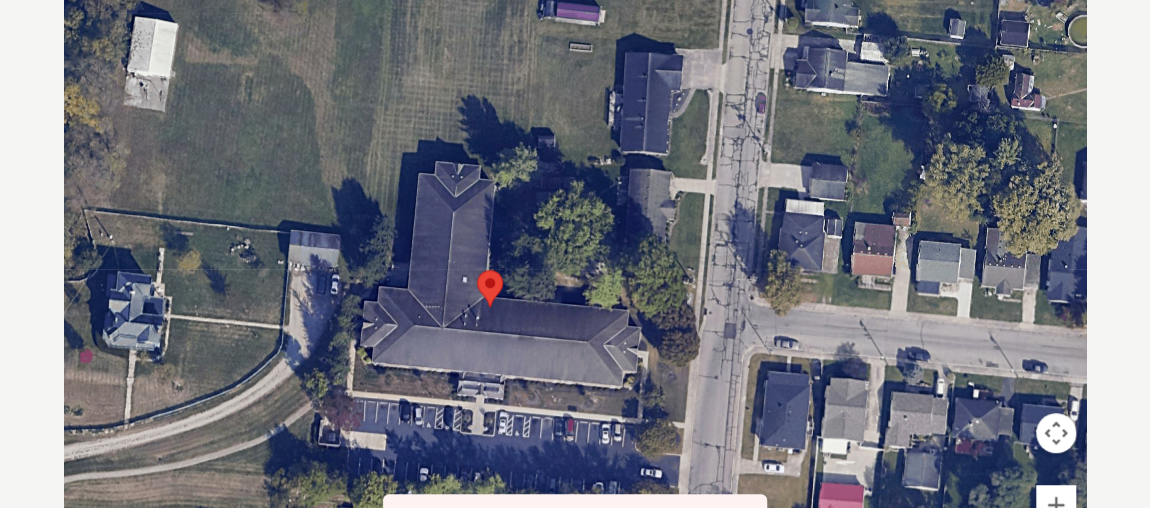 drag, startPoint x: 758, startPoint y: 105, endPoint x: 669, endPoint y: 125, distance: 91.21951 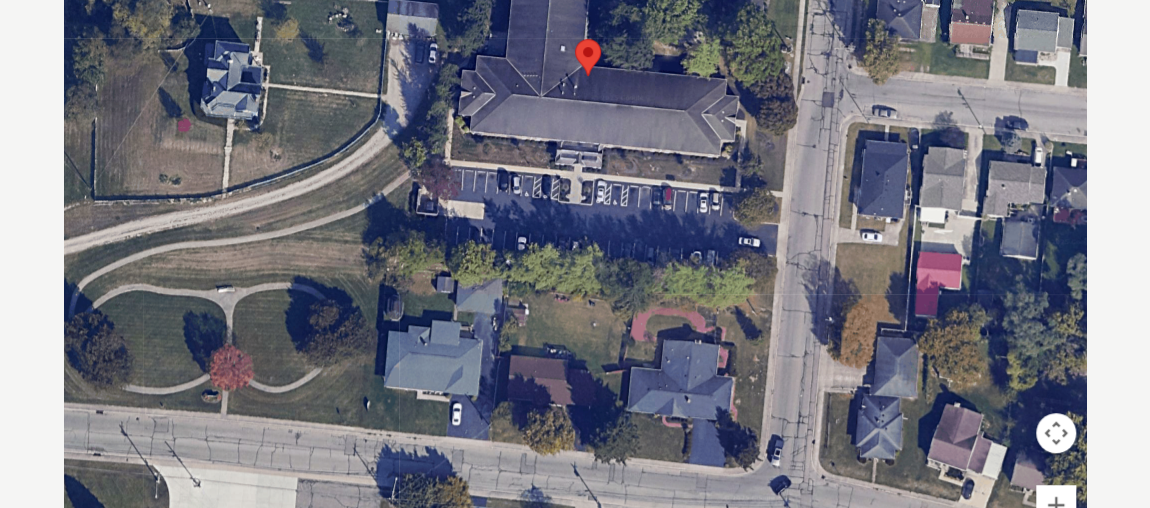 drag, startPoint x: 647, startPoint y: 309, endPoint x: 745, endPoint y: 67, distance: 261.09003 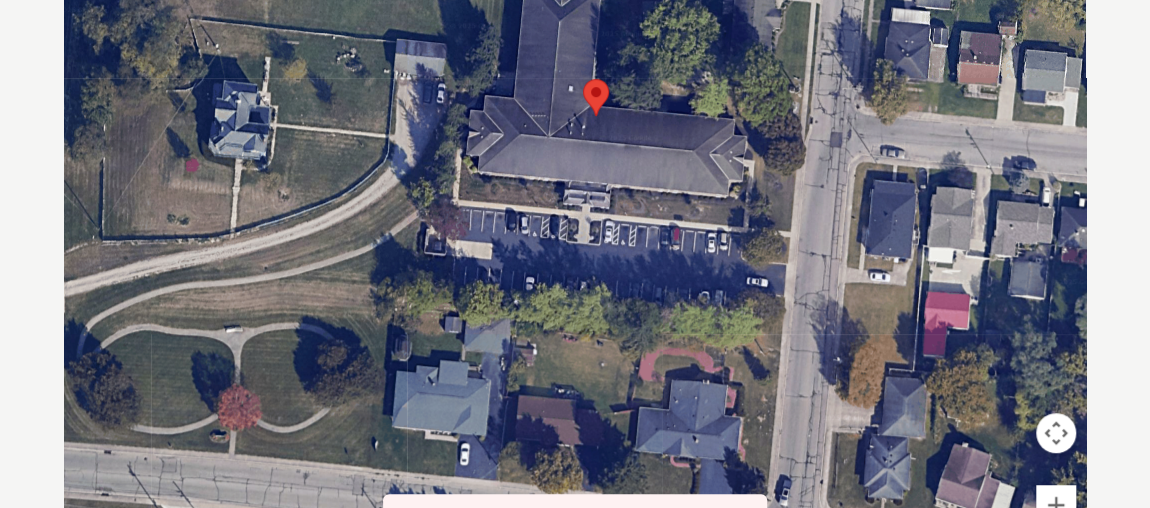 drag, startPoint x: 593, startPoint y: 253, endPoint x: 623, endPoint y: 283, distance: 42.426407 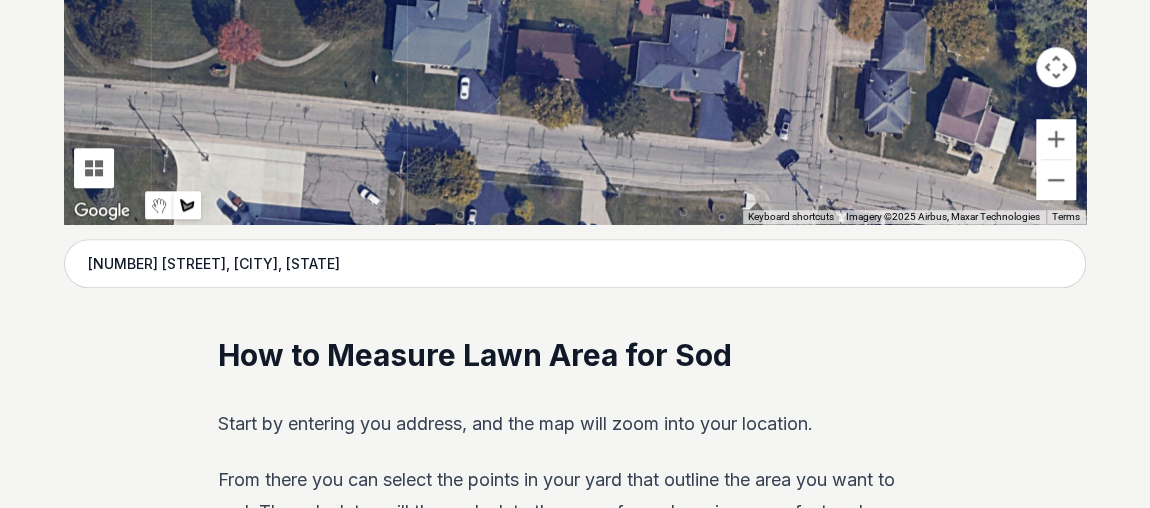 scroll, scrollTop: 812, scrollLeft: 0, axis: vertical 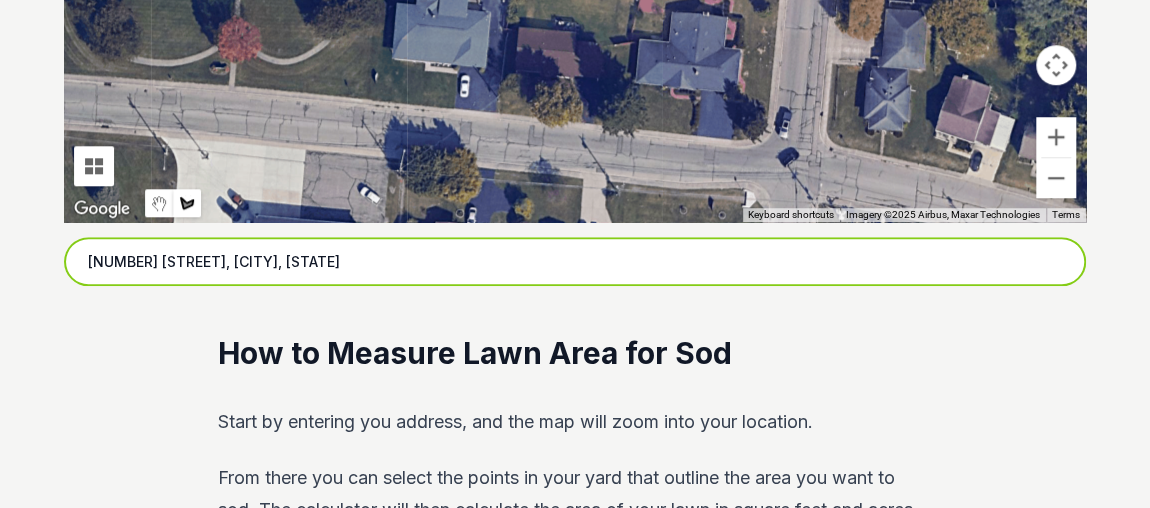 drag, startPoint x: 401, startPoint y: 261, endPoint x: 82, endPoint y: 271, distance: 319.1567 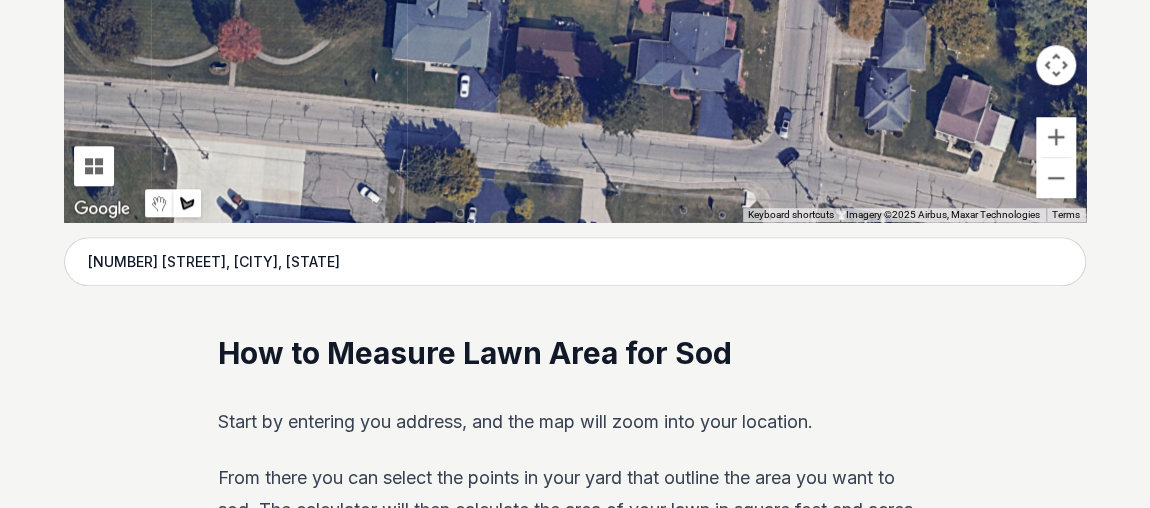 click on "[NUMBER] [STREET], [CITY], [STATE]" at bounding box center [575, -78] 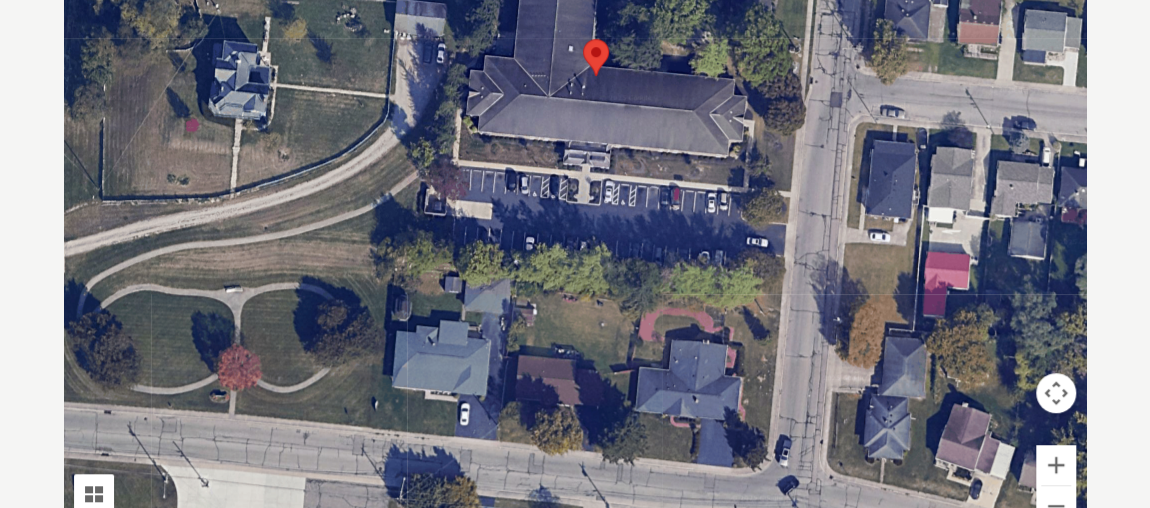 scroll, scrollTop: 481, scrollLeft: 0, axis: vertical 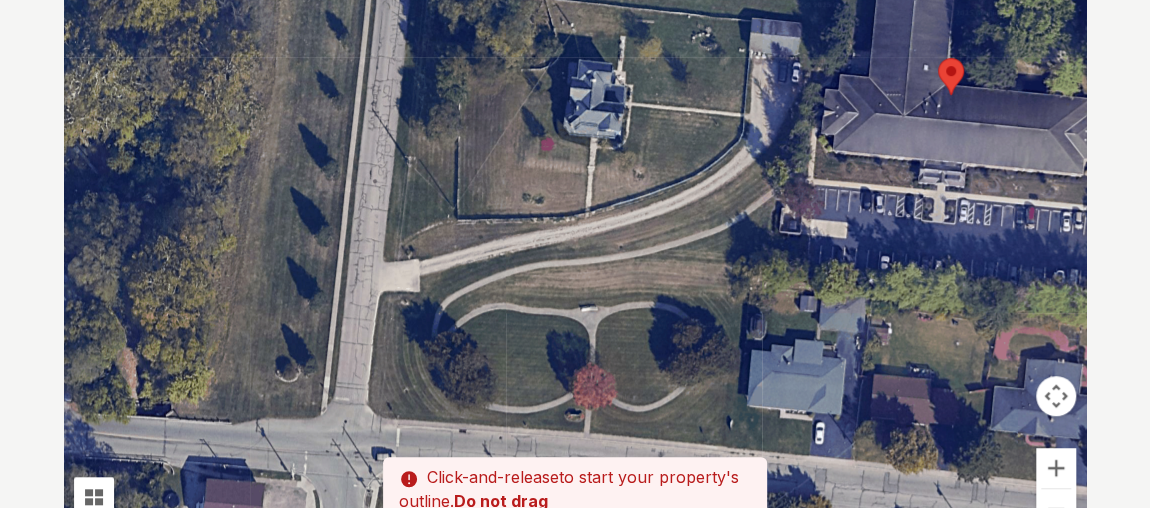 drag, startPoint x: 284, startPoint y: 269, endPoint x: 593, endPoint y: 246, distance: 309.8548 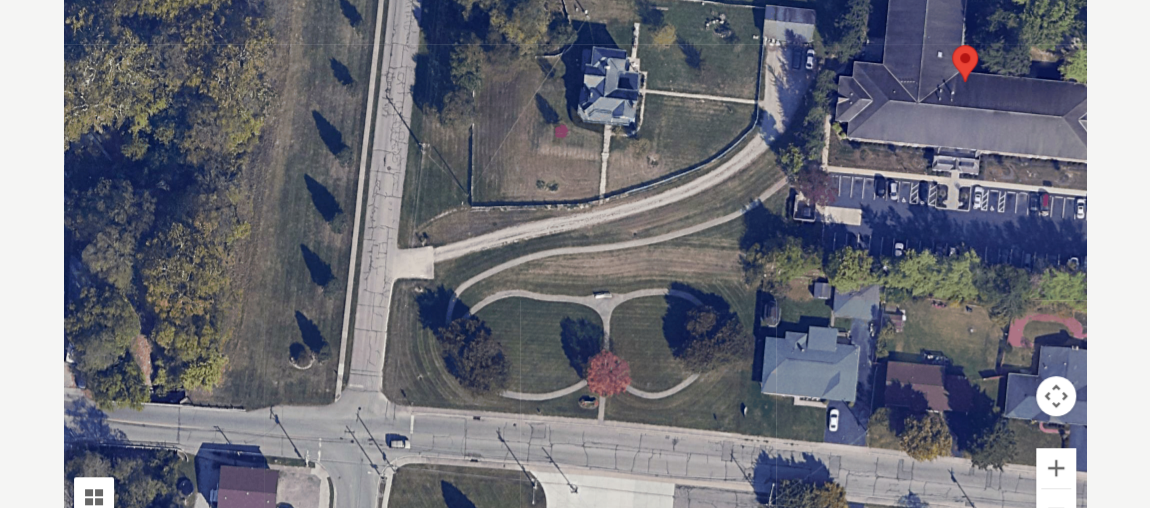 click at bounding box center [575, 253] 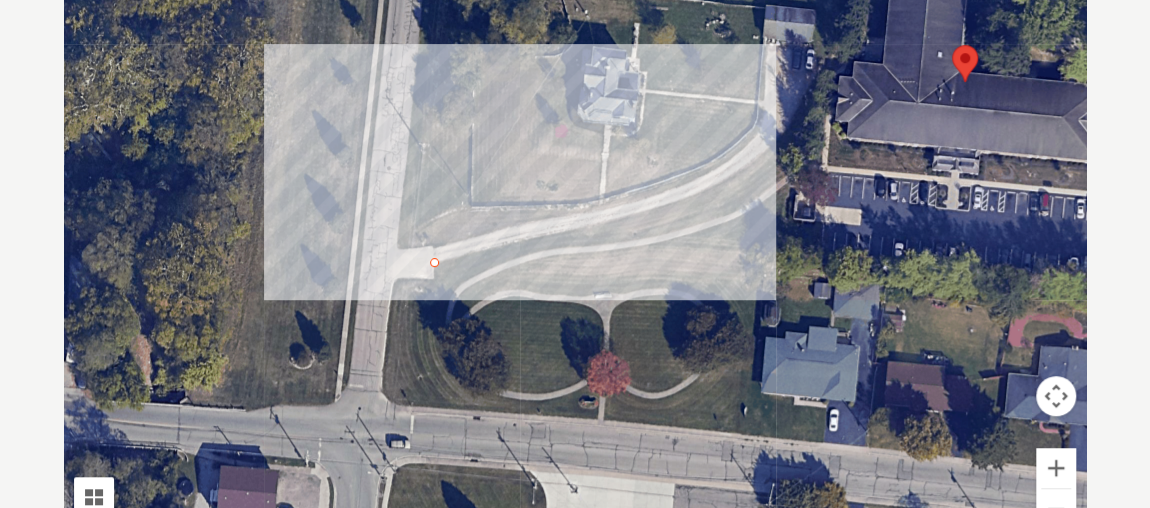 click at bounding box center [575, 253] 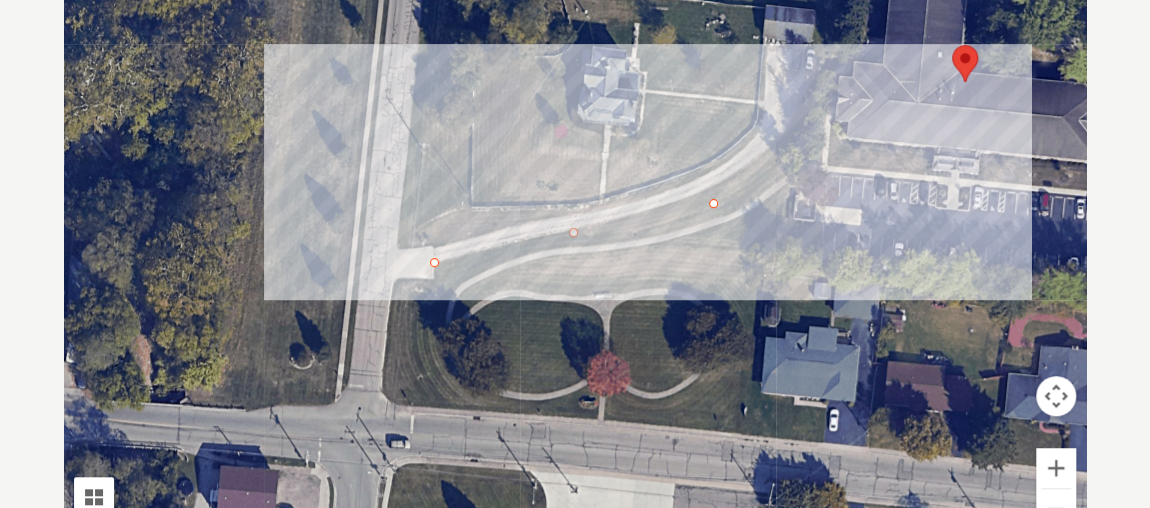 click at bounding box center (575, 253) 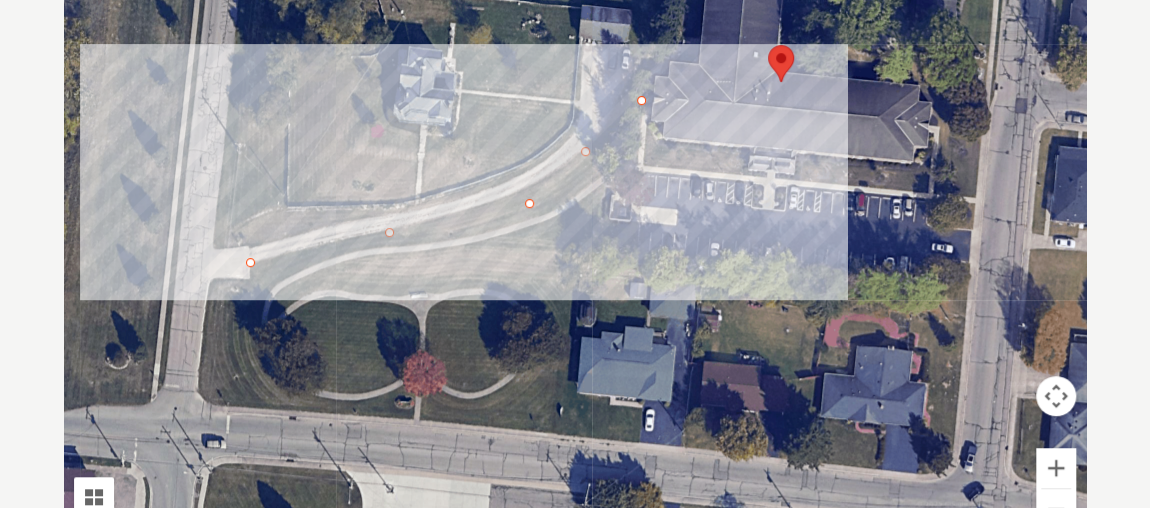 drag, startPoint x: 870, startPoint y: 79, endPoint x: 680, endPoint y: 81, distance: 190.01053 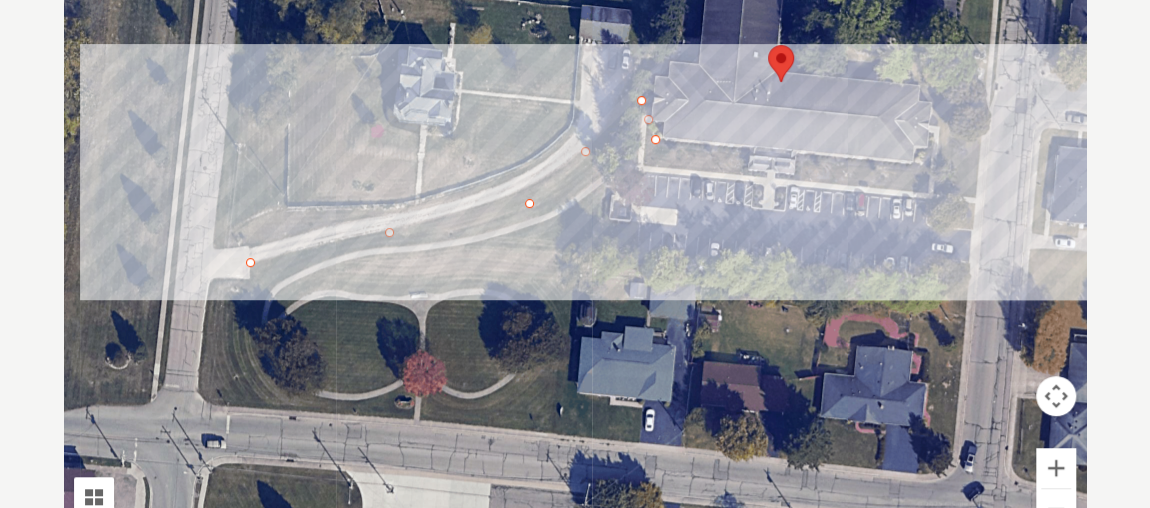 click at bounding box center (575, 253) 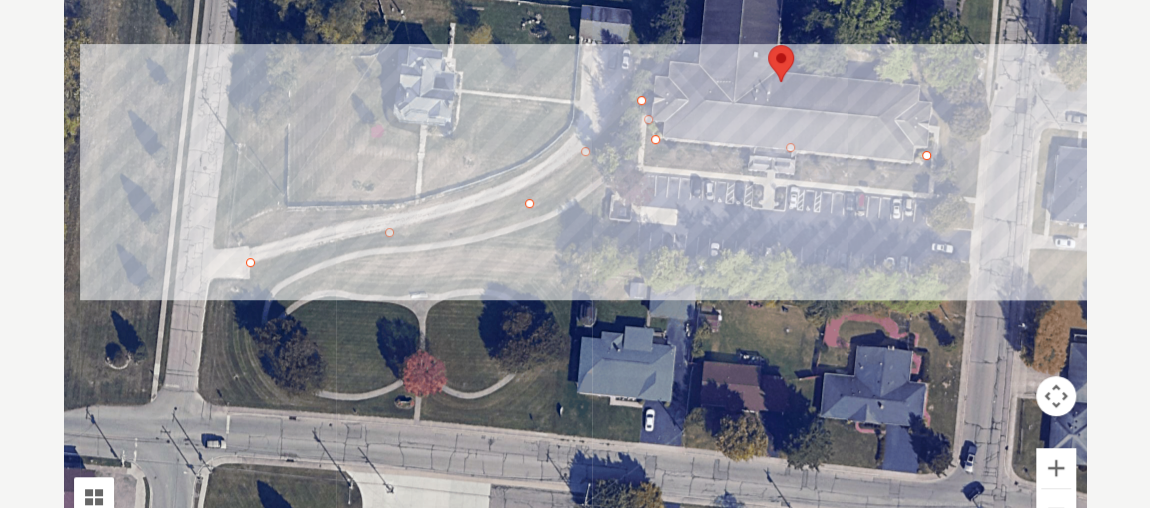 click at bounding box center [575, 253] 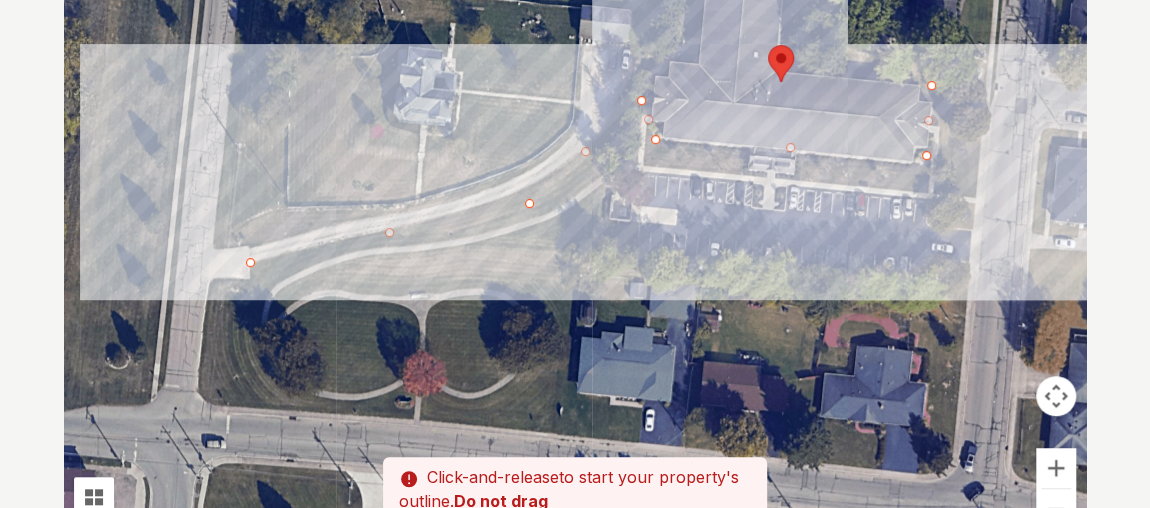 click at bounding box center (575, 253) 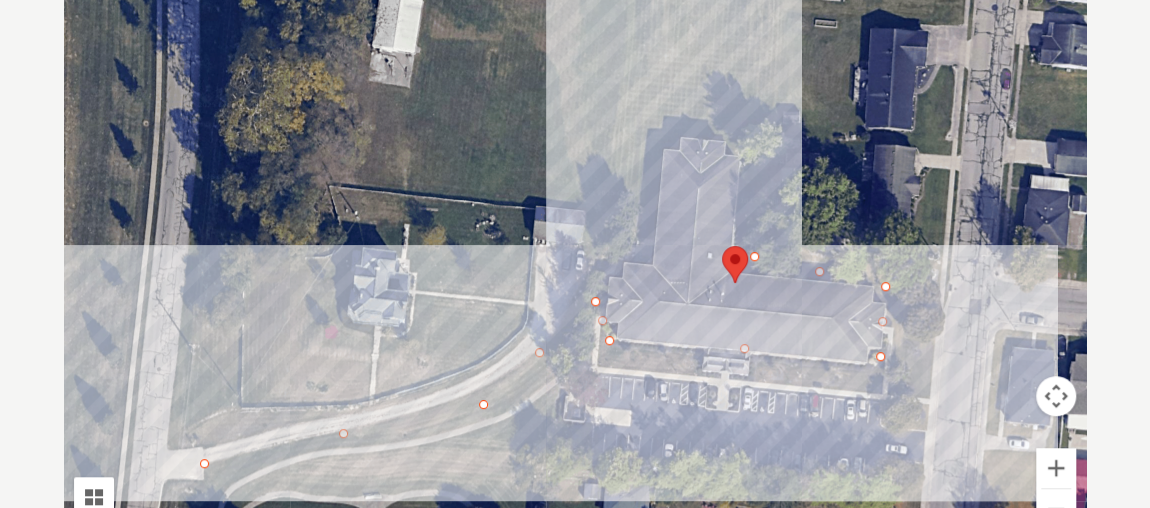 drag, startPoint x: 802, startPoint y: 35, endPoint x: 755, endPoint y: 243, distance: 213.24399 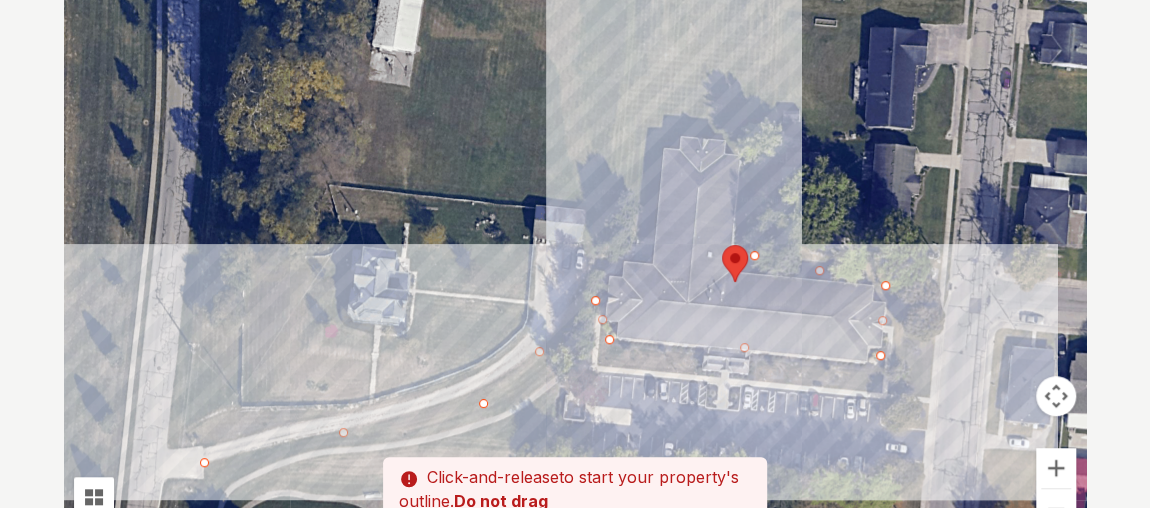 click at bounding box center [575, 253] 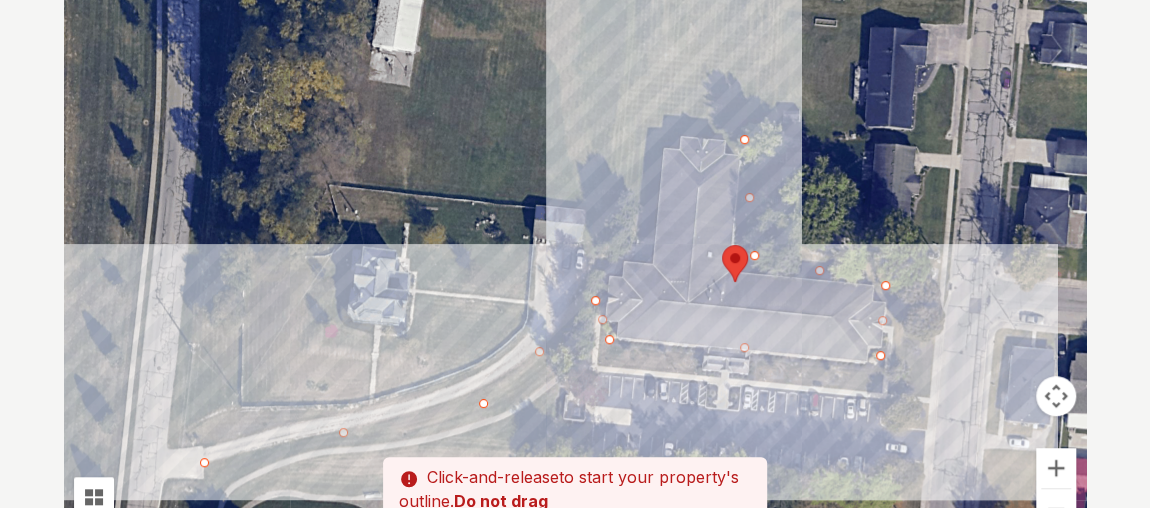 click at bounding box center [575, 253] 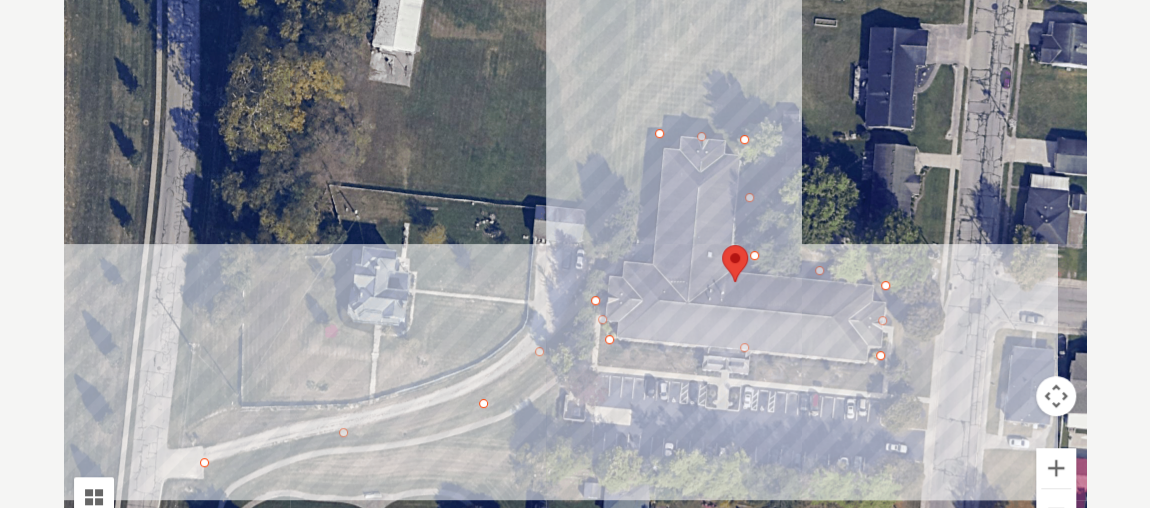 click at bounding box center (575, 253) 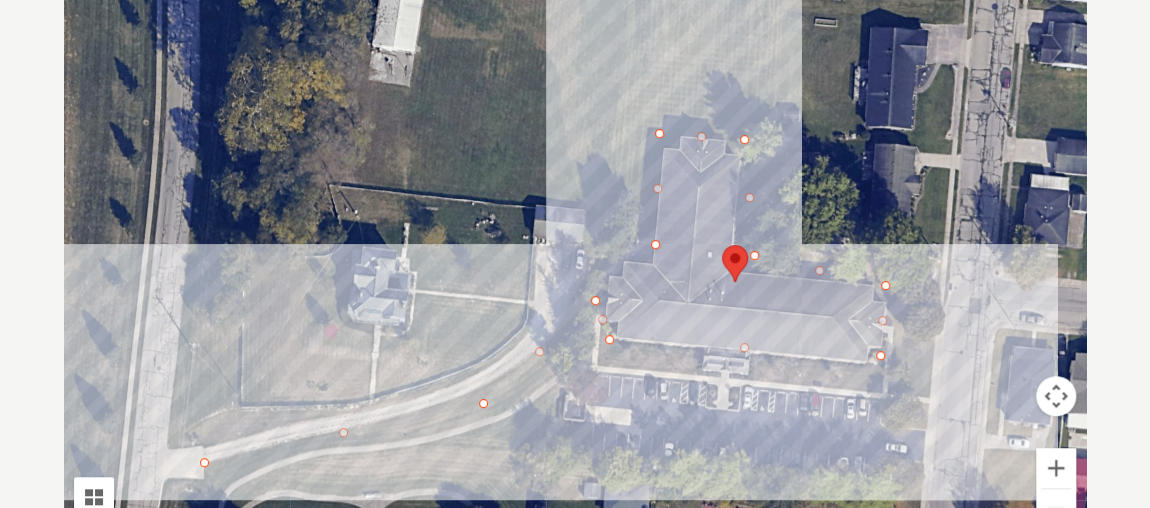 click at bounding box center [575, 253] 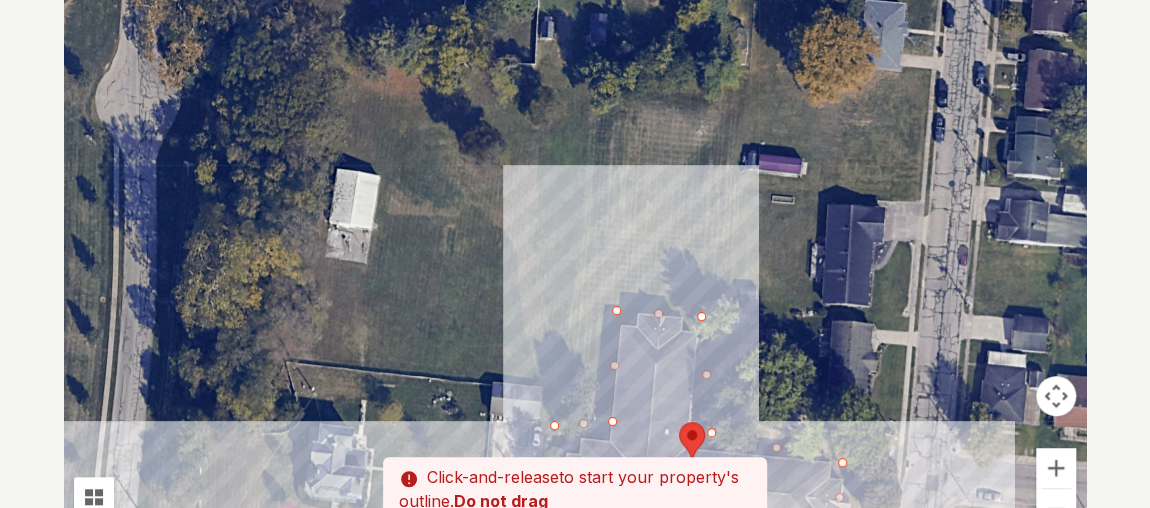 drag, startPoint x: 638, startPoint y: 74, endPoint x: 592, endPoint y: 266, distance: 197.43353 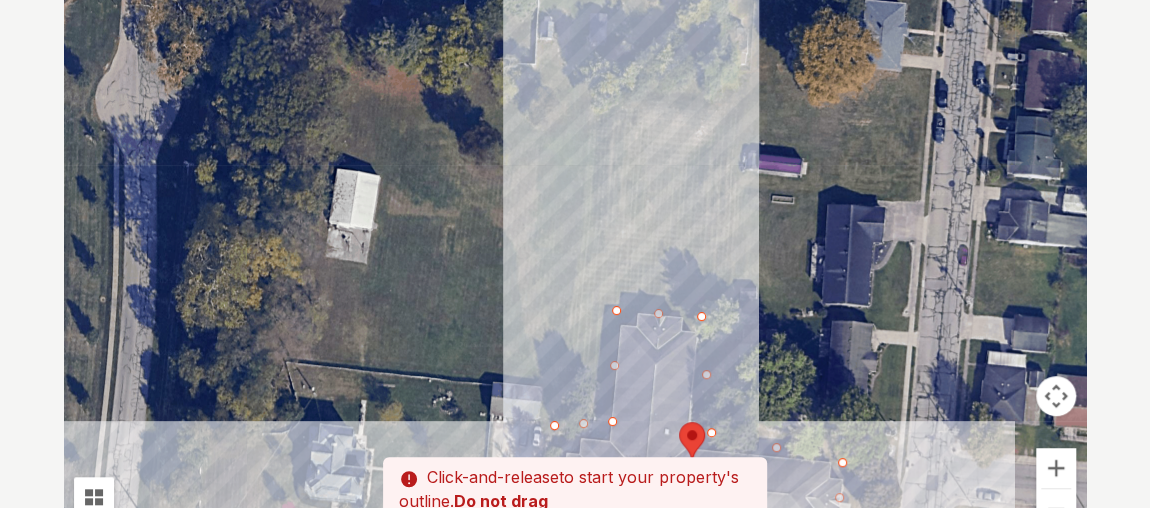 click at bounding box center (575, 253) 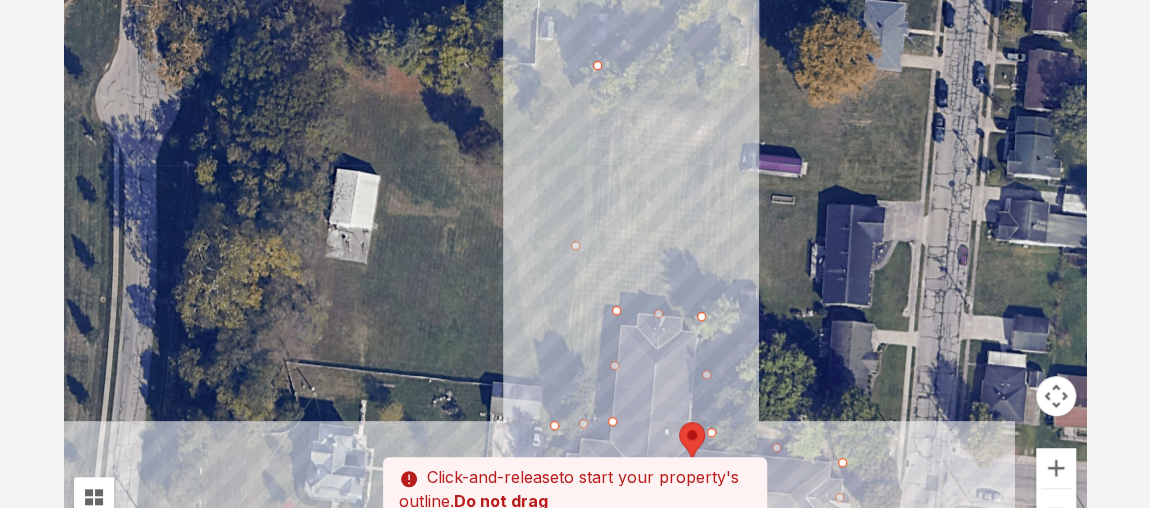 click at bounding box center [575, 253] 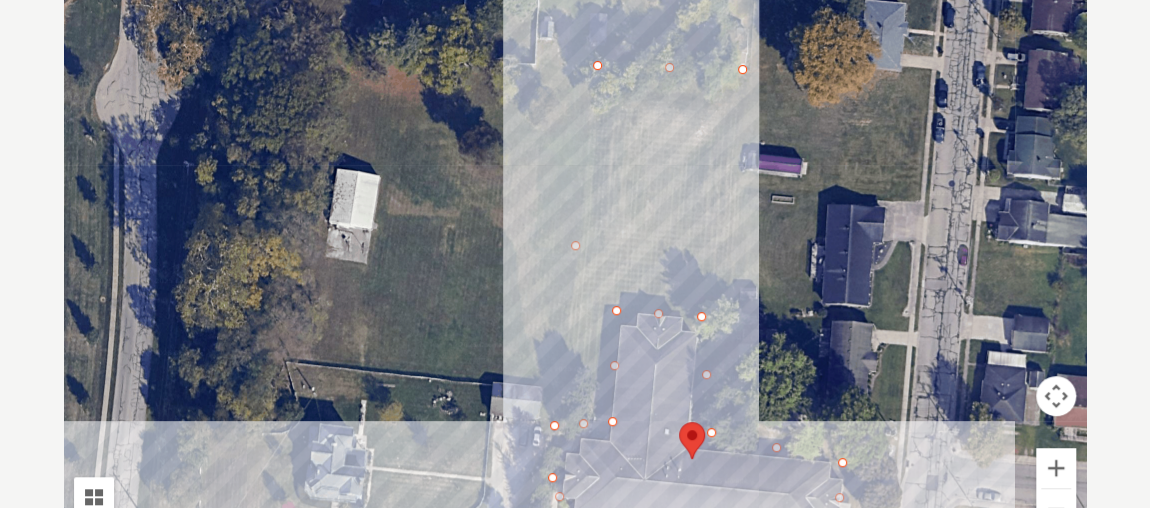 click at bounding box center (575, 253) 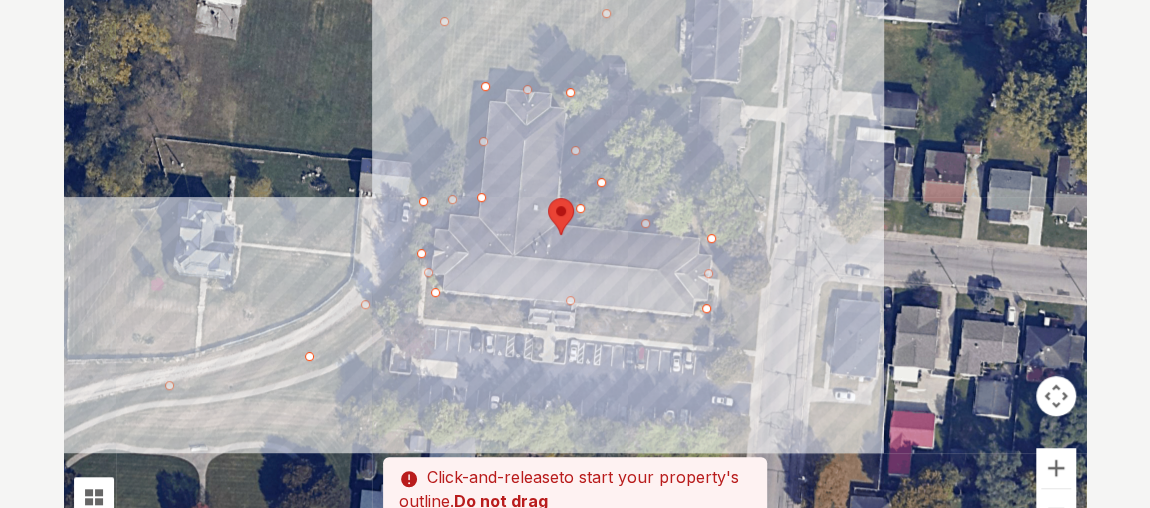 drag, startPoint x: 839, startPoint y: 424, endPoint x: 706, endPoint y: 199, distance: 261.36948 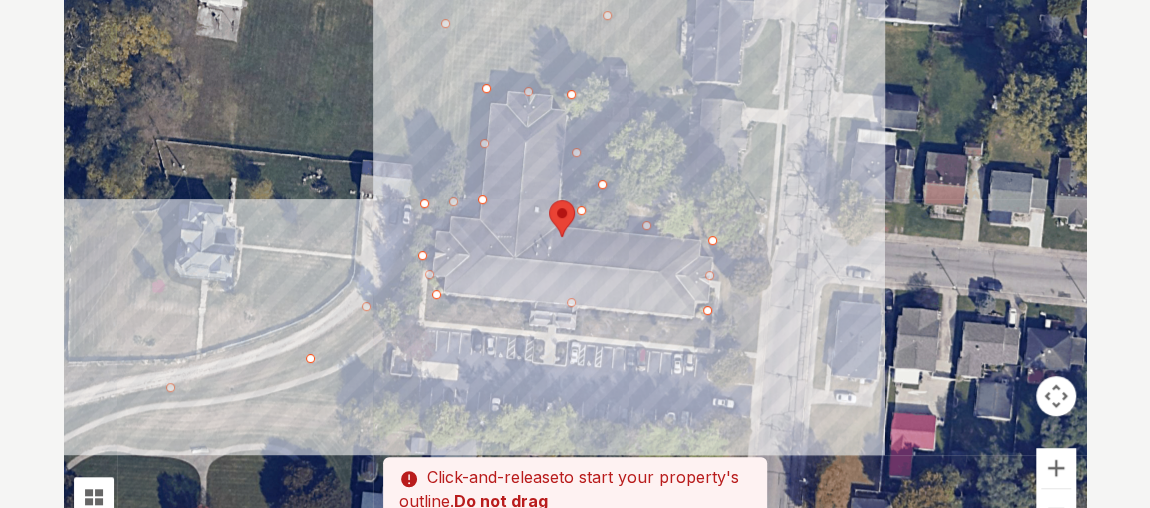 click at bounding box center (575, 253) 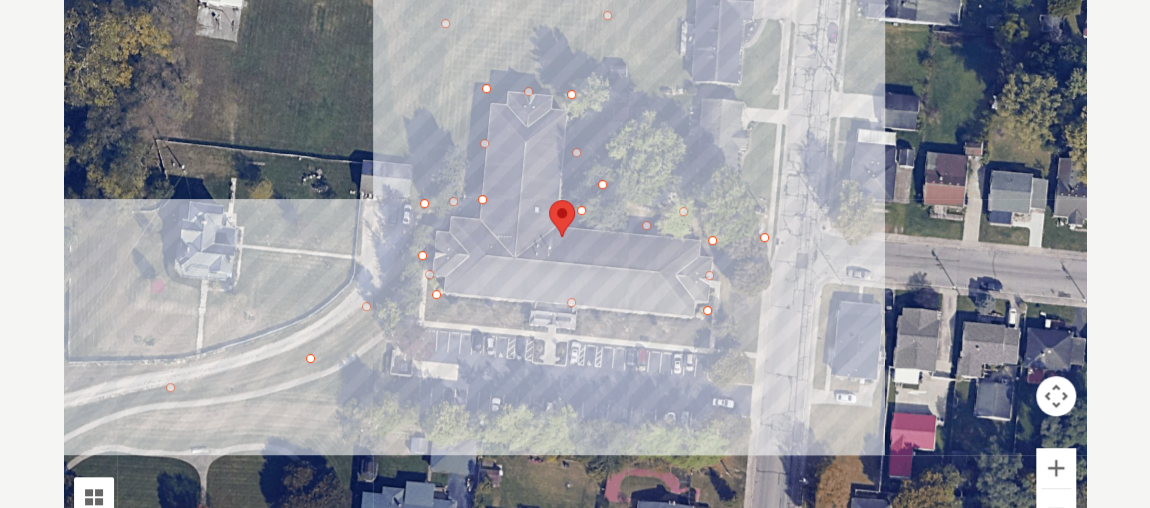 click at bounding box center [575, 253] 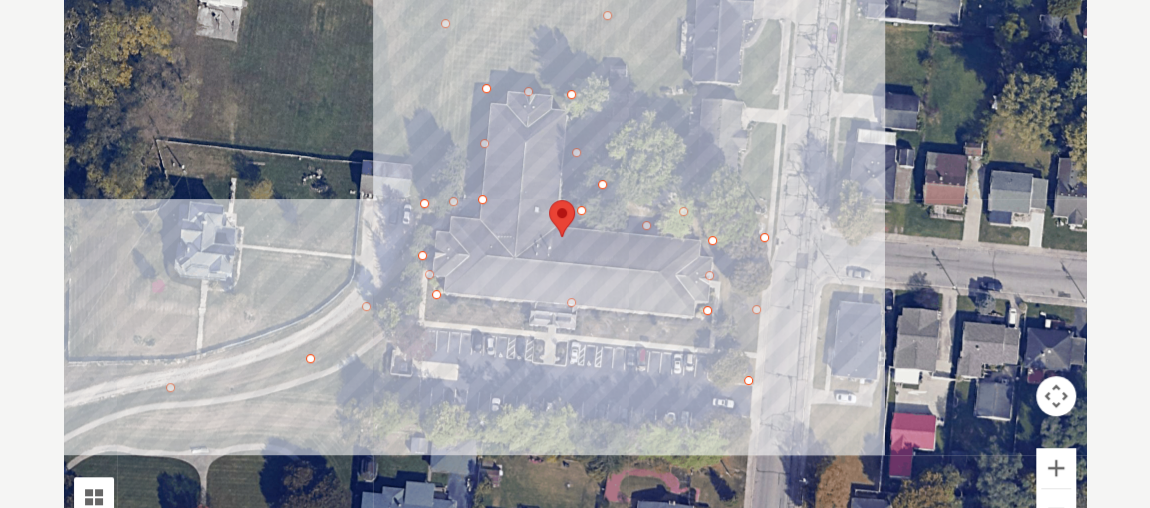 click at bounding box center (575, 253) 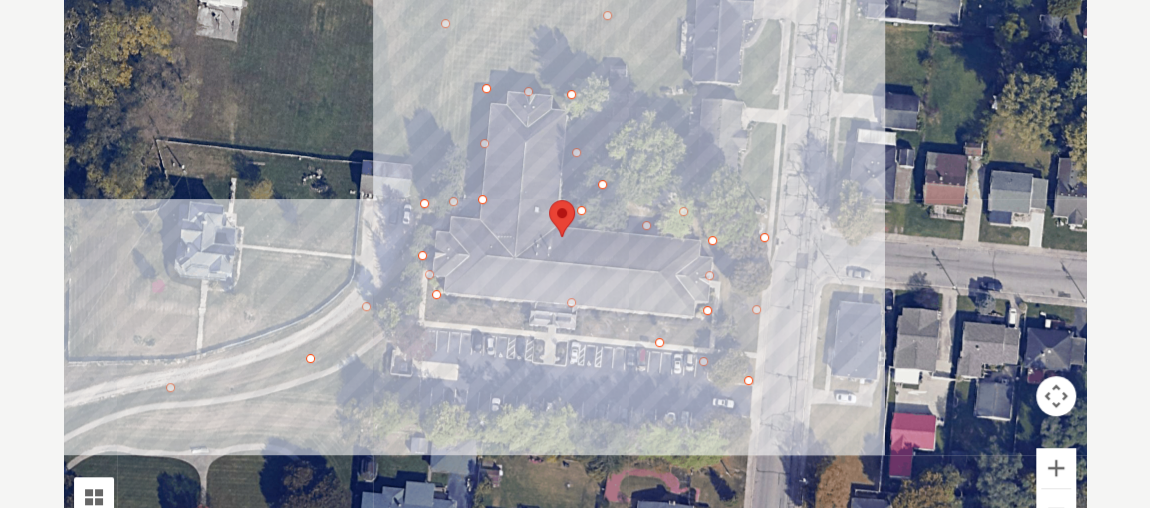 click at bounding box center [575, 253] 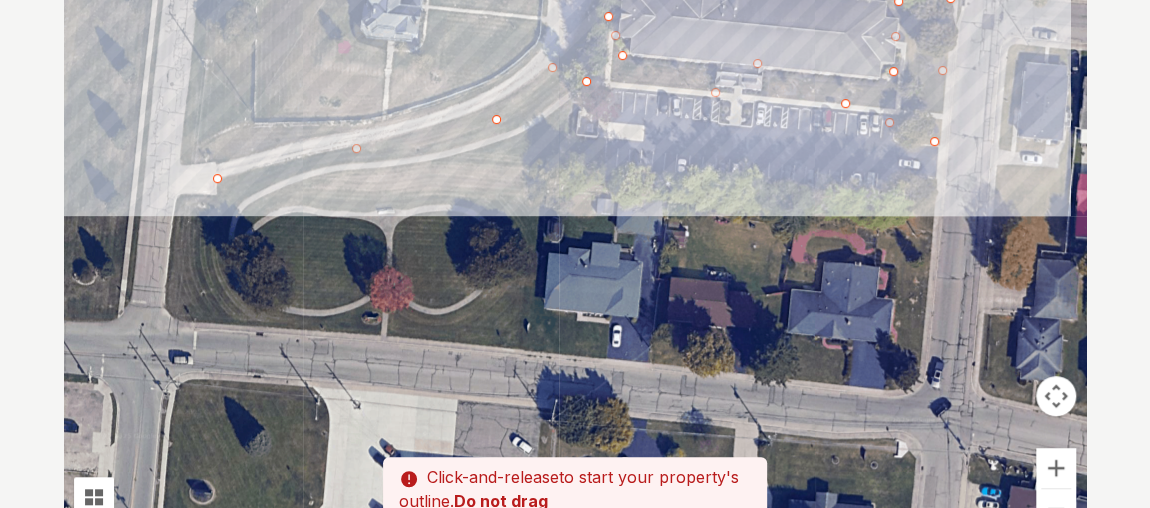 drag, startPoint x: 358, startPoint y: 425, endPoint x: 550, endPoint y: 176, distance: 314.42804 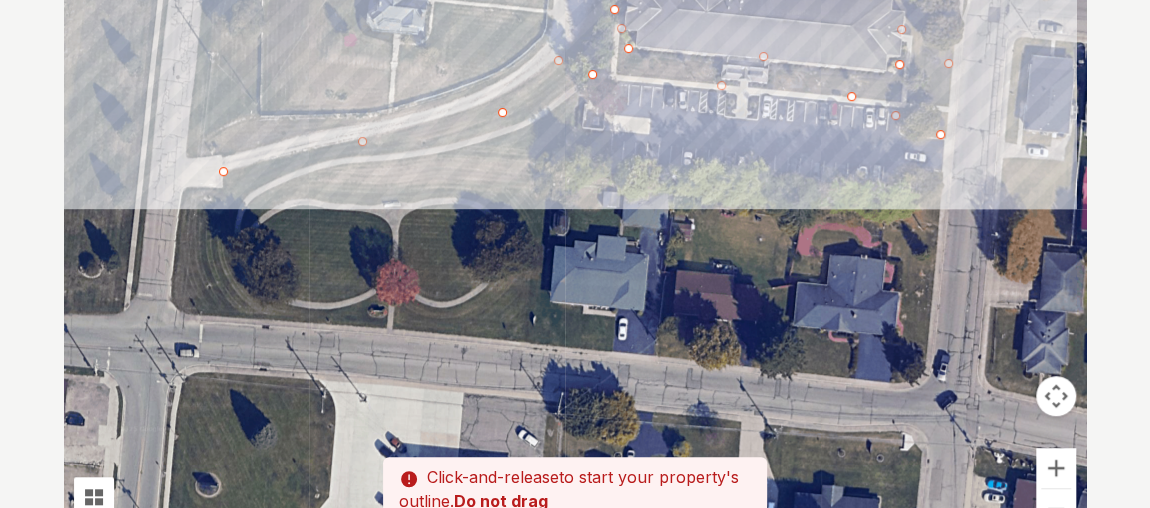 click at bounding box center [575, 253] 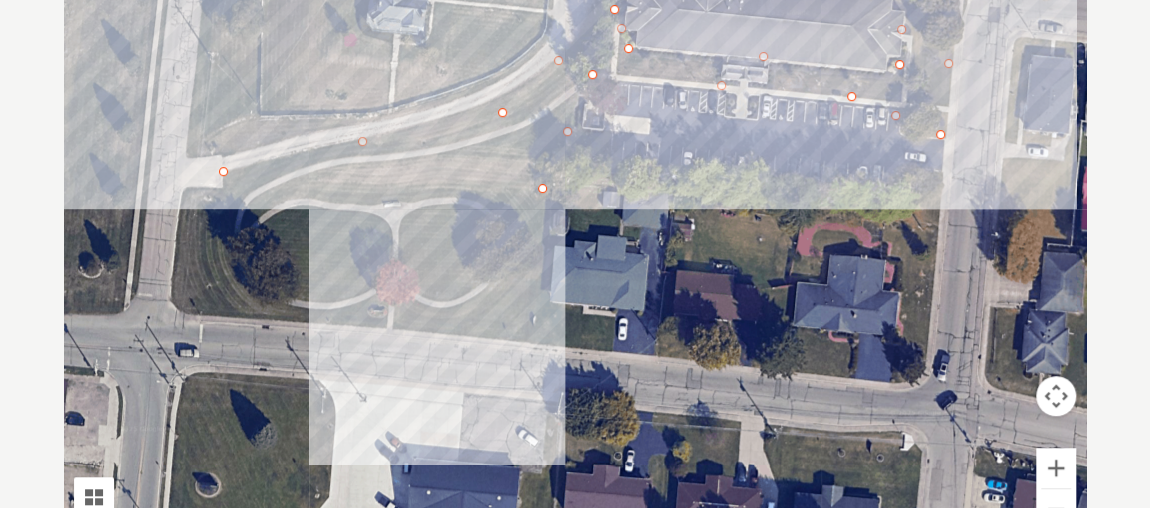 click at bounding box center [575, 253] 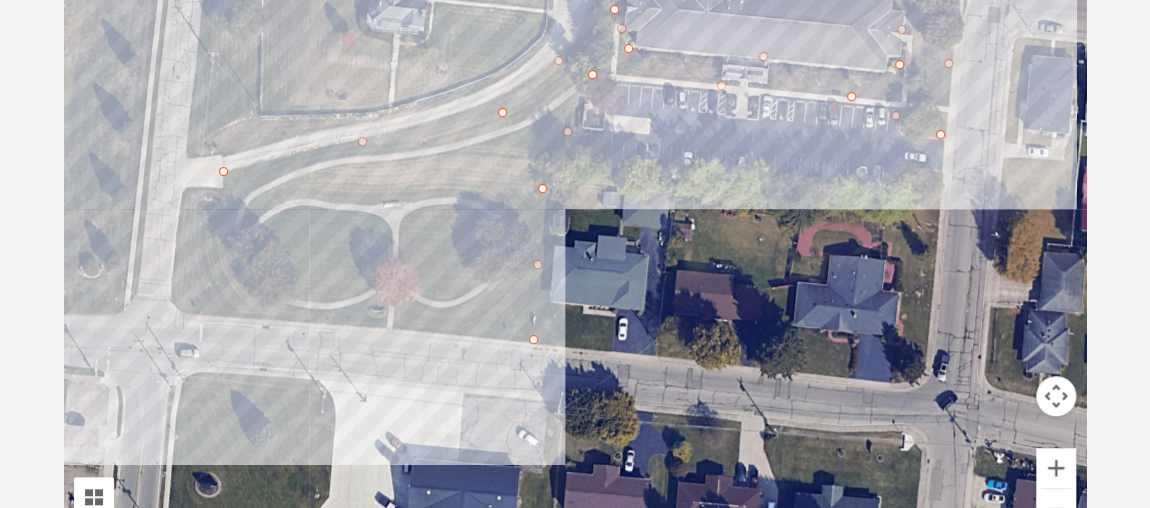 click at bounding box center [575, 253] 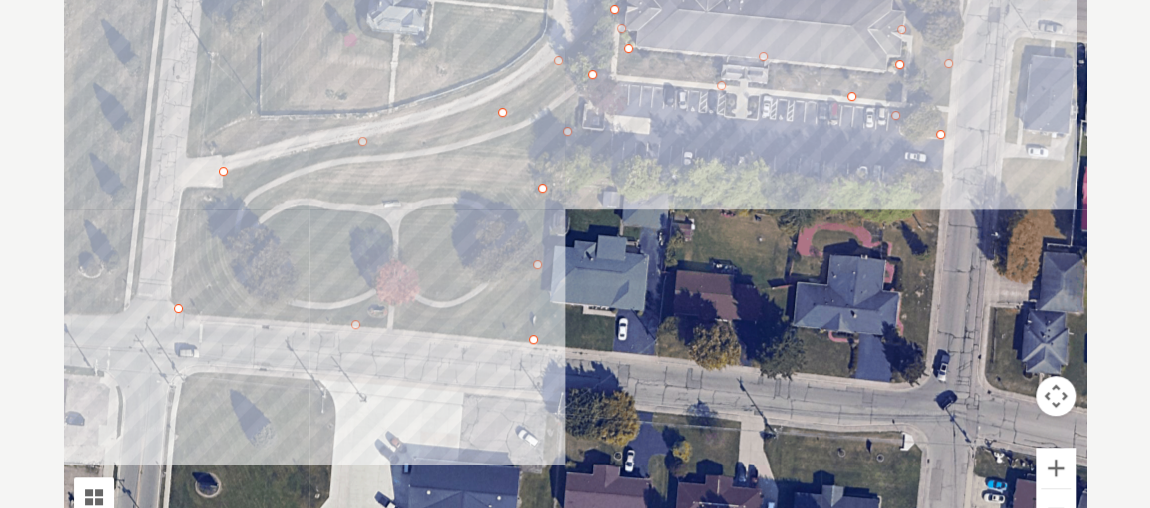 click at bounding box center (575, 253) 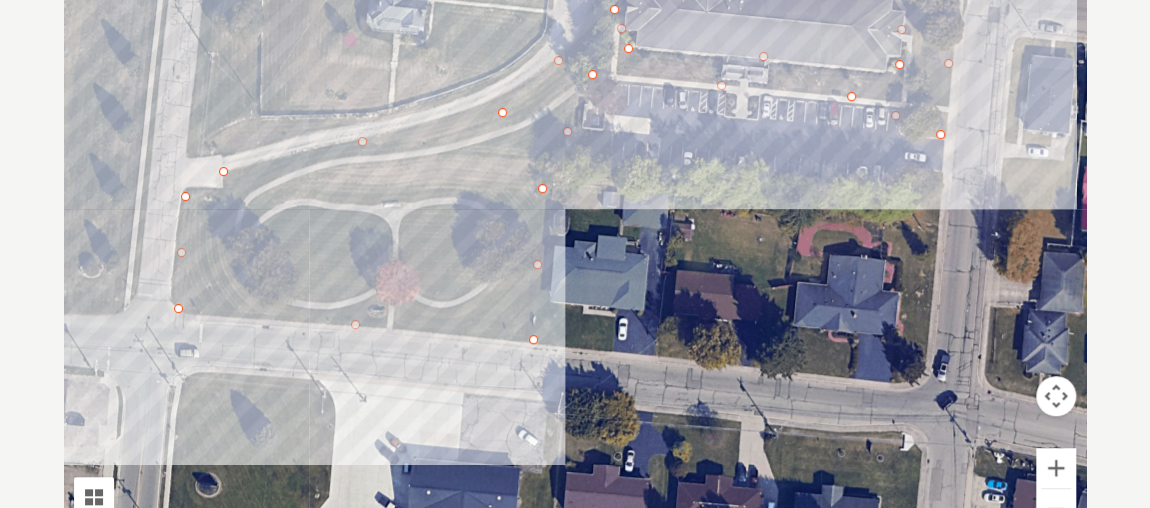 click at bounding box center (575, 253) 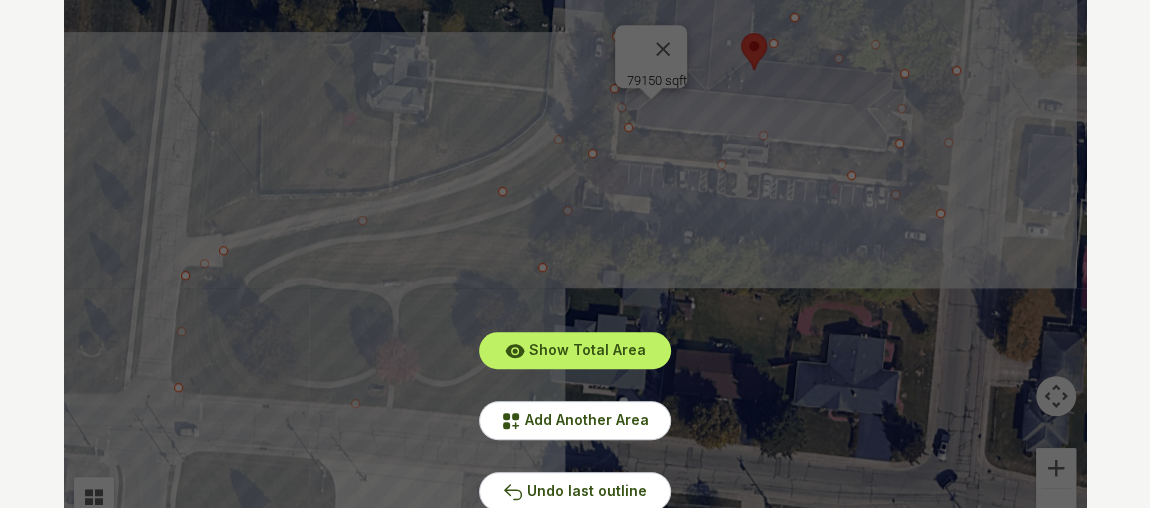 click on "[NUMBER] [STREET], [CITY], [STATE]" at bounding box center [575, 253] 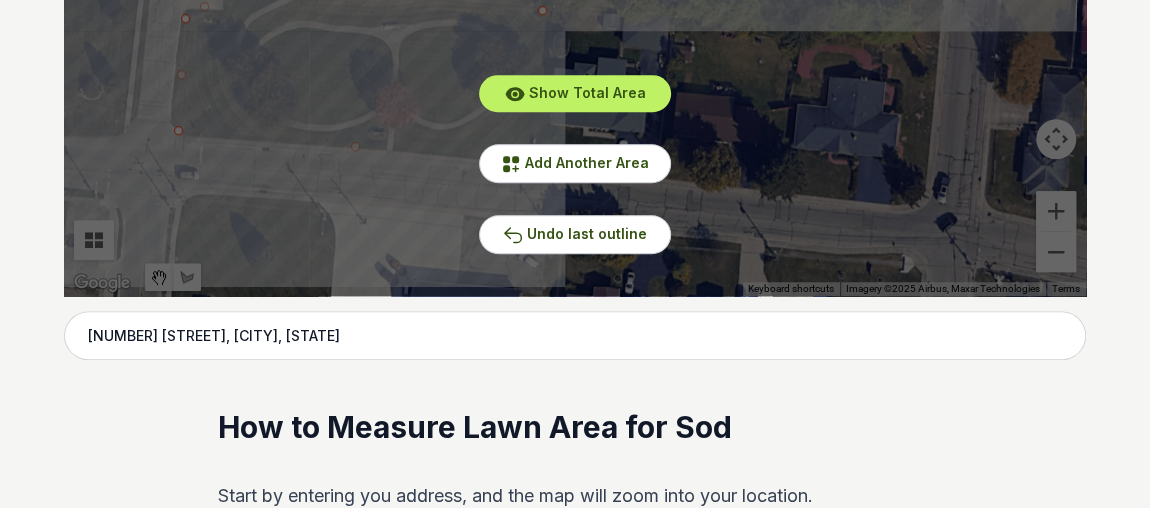 scroll, scrollTop: 746, scrollLeft: 0, axis: vertical 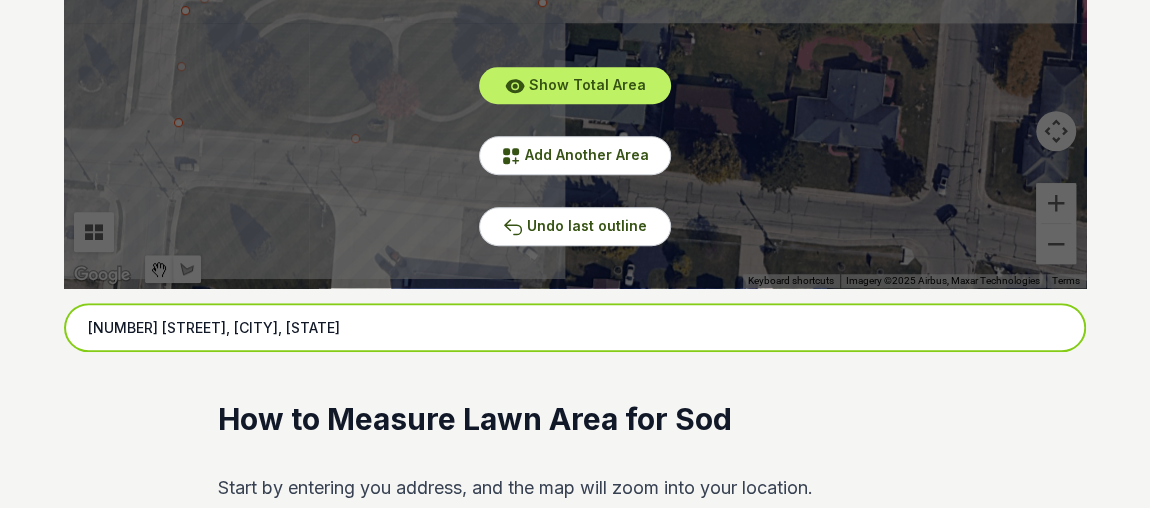 drag, startPoint x: 417, startPoint y: 323, endPoint x: 0, endPoint y: 292, distance: 418.1507 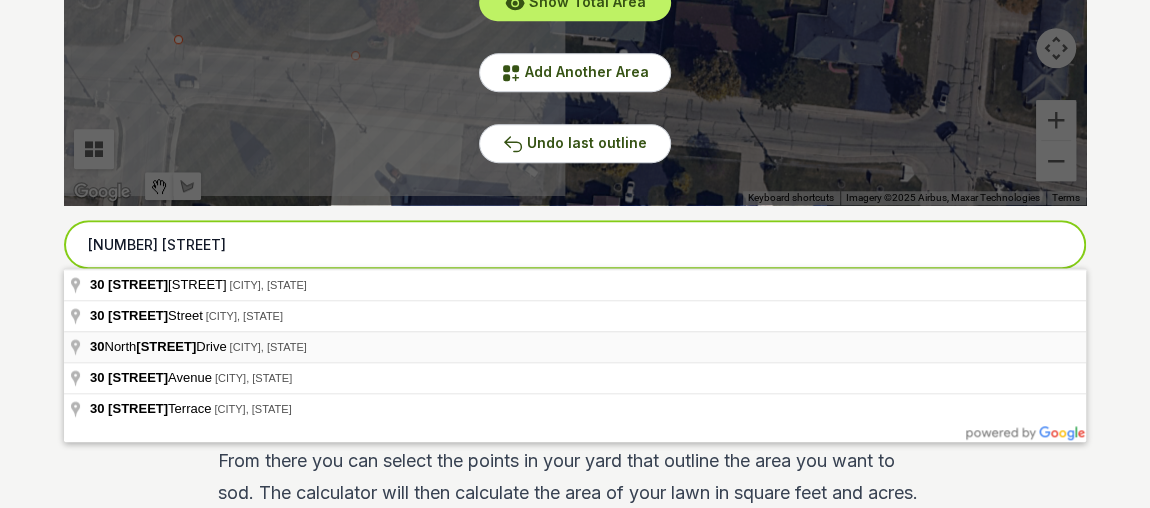 scroll, scrollTop: 830, scrollLeft: 0, axis: vertical 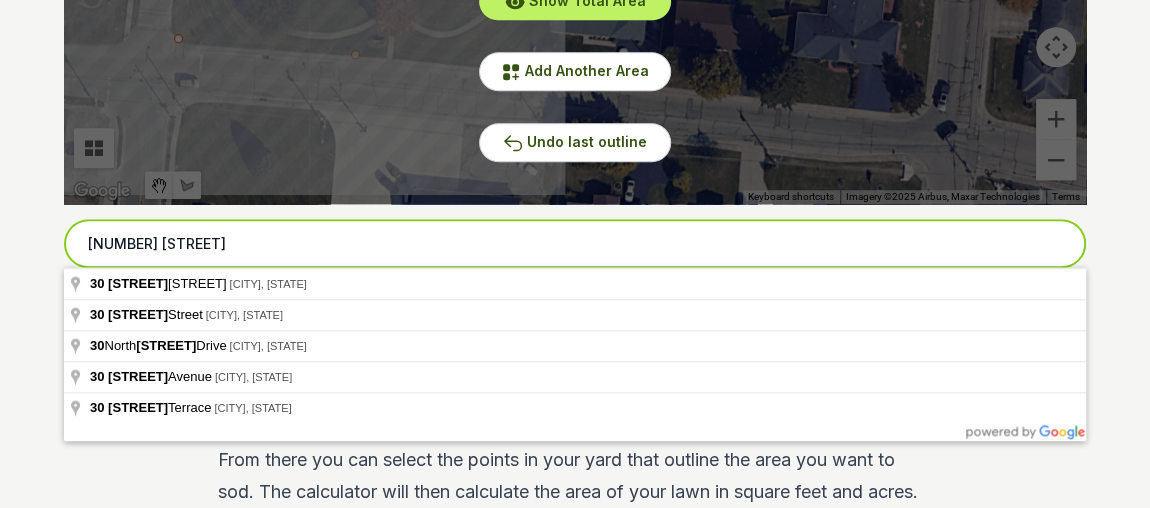 click on "[NUMBER] [STREET]" at bounding box center (575, 244) 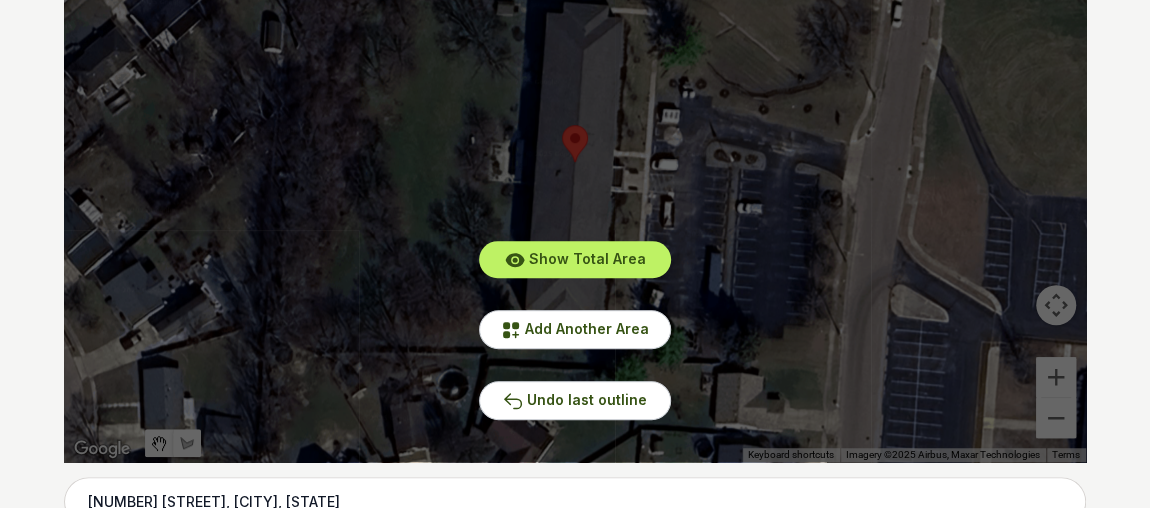scroll, scrollTop: 572, scrollLeft: 0, axis: vertical 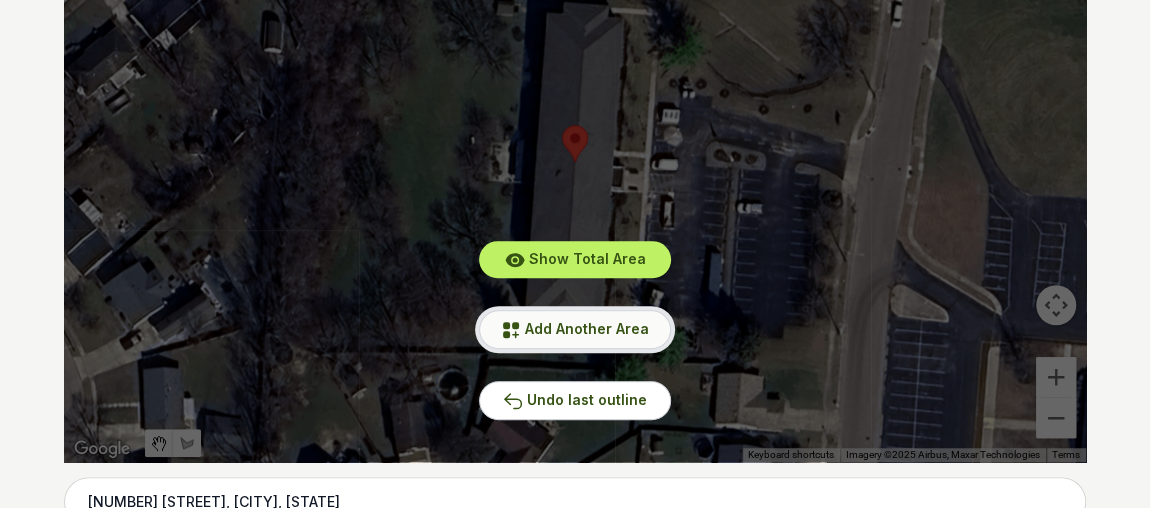click on "Add Another Area" at bounding box center [587, 328] 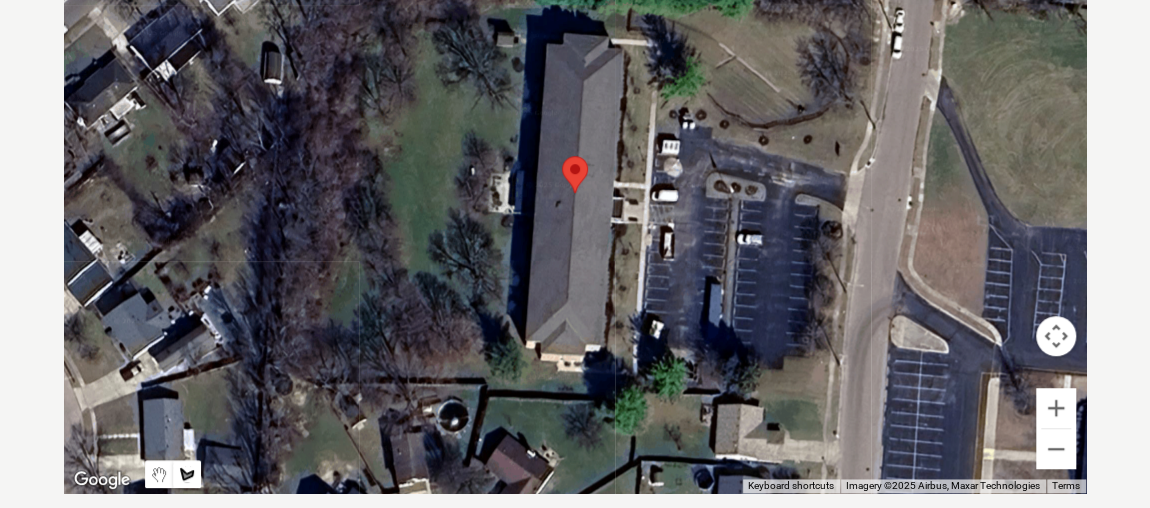 scroll, scrollTop: 541, scrollLeft: 0, axis: vertical 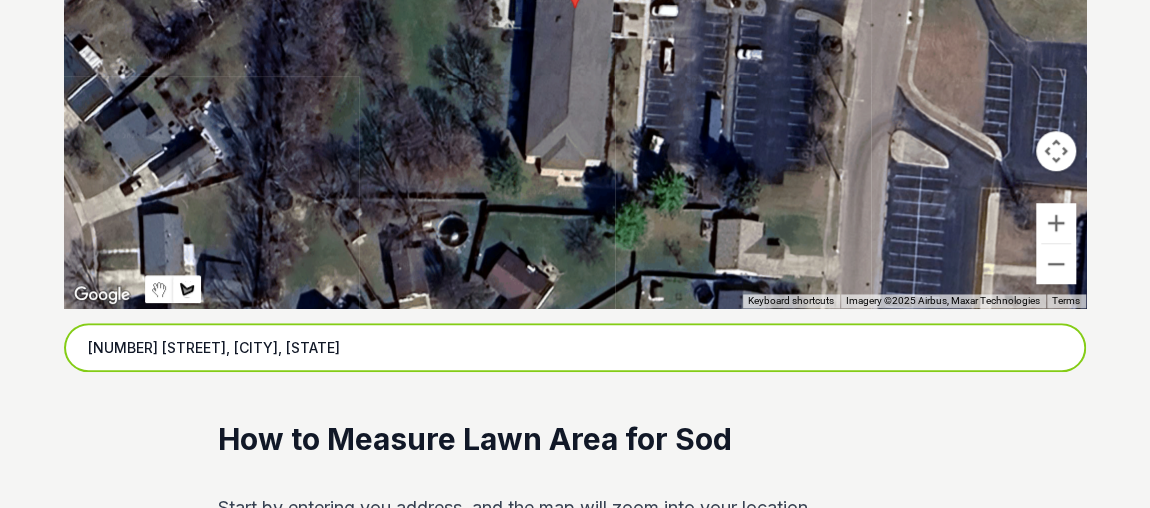 drag, startPoint x: 326, startPoint y: 333, endPoint x: 0, endPoint y: 331, distance: 326.00613 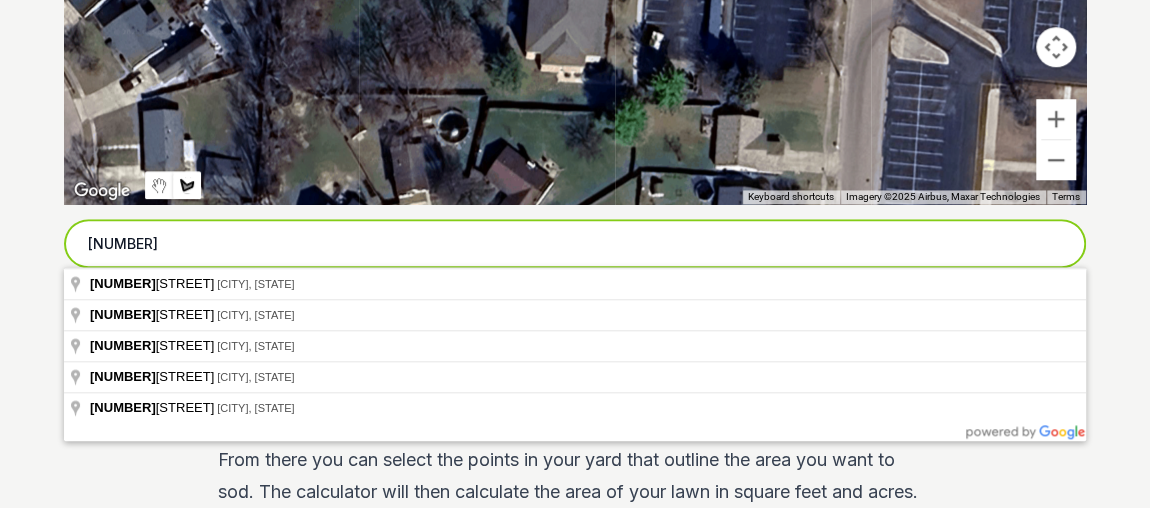 scroll, scrollTop: 848, scrollLeft: 0, axis: vertical 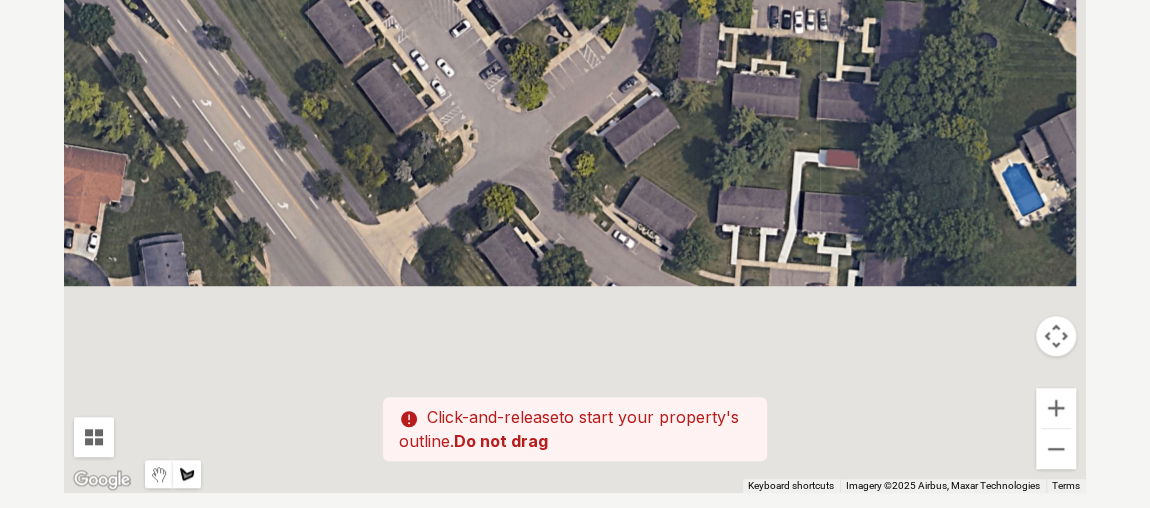 drag, startPoint x: 667, startPoint y: 120, endPoint x: 632, endPoint y: 43, distance: 84.58132 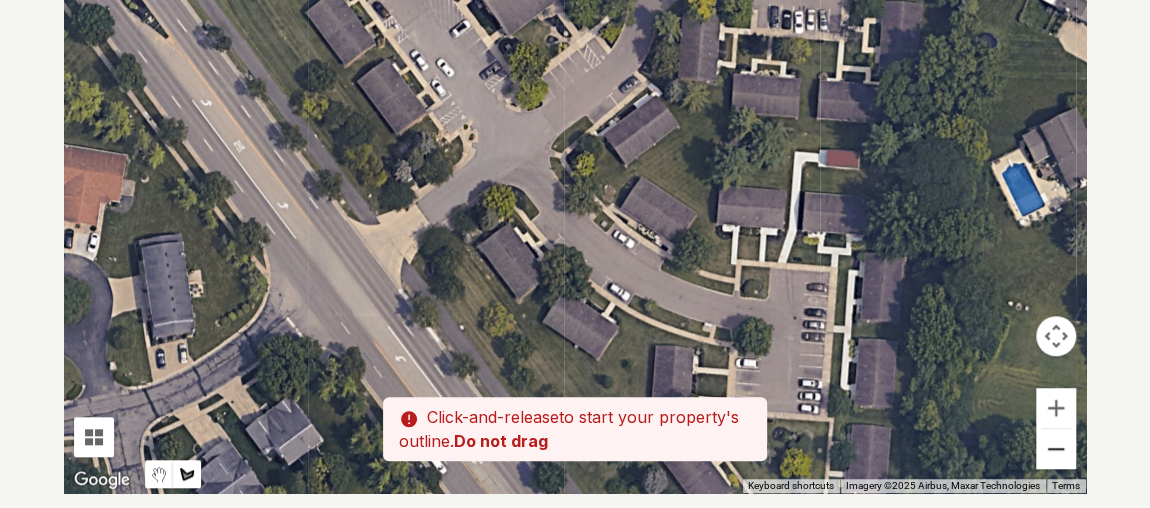 click at bounding box center [1056, 449] 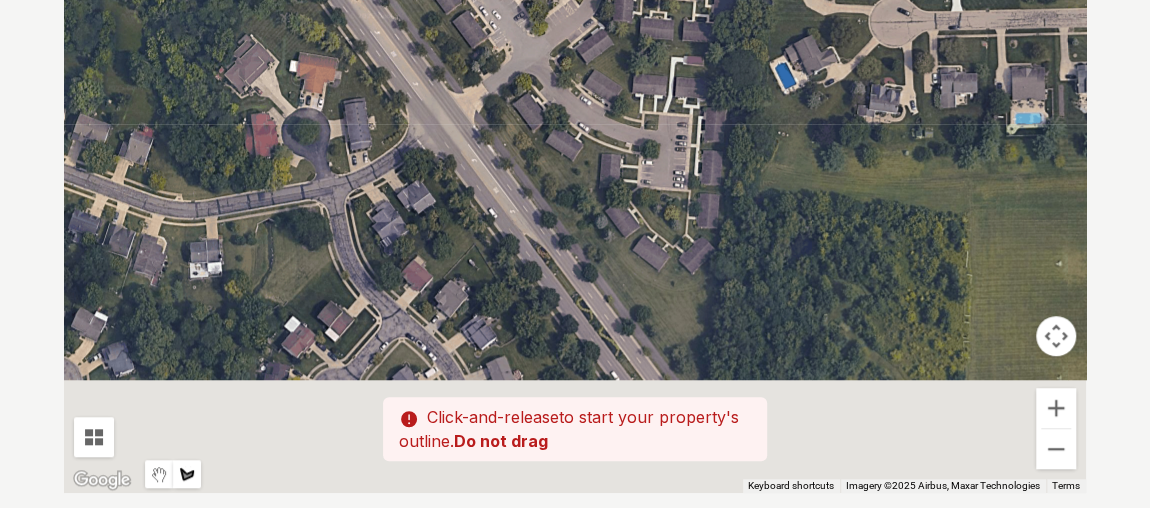 drag, startPoint x: 724, startPoint y: 203, endPoint x: 698, endPoint y: 102, distance: 104.292854 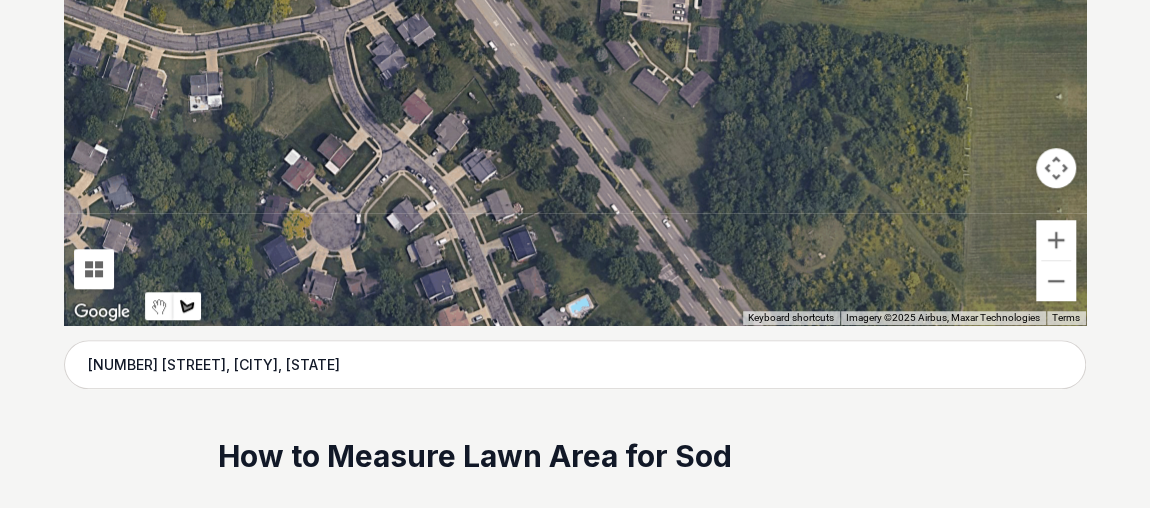 scroll, scrollTop: 719, scrollLeft: 0, axis: vertical 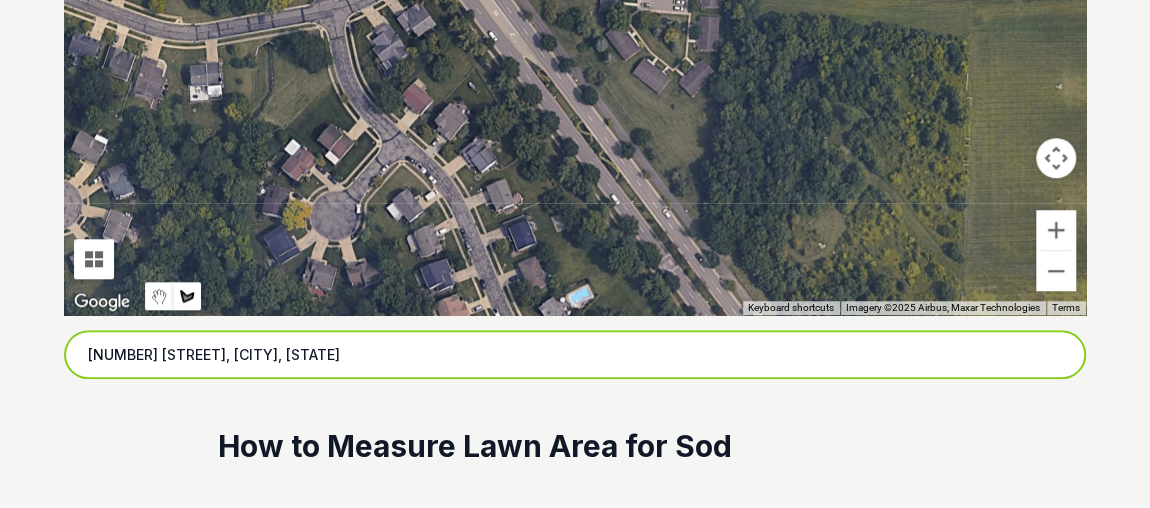 drag, startPoint x: 306, startPoint y: 354, endPoint x: 7, endPoint y: 360, distance: 299.06018 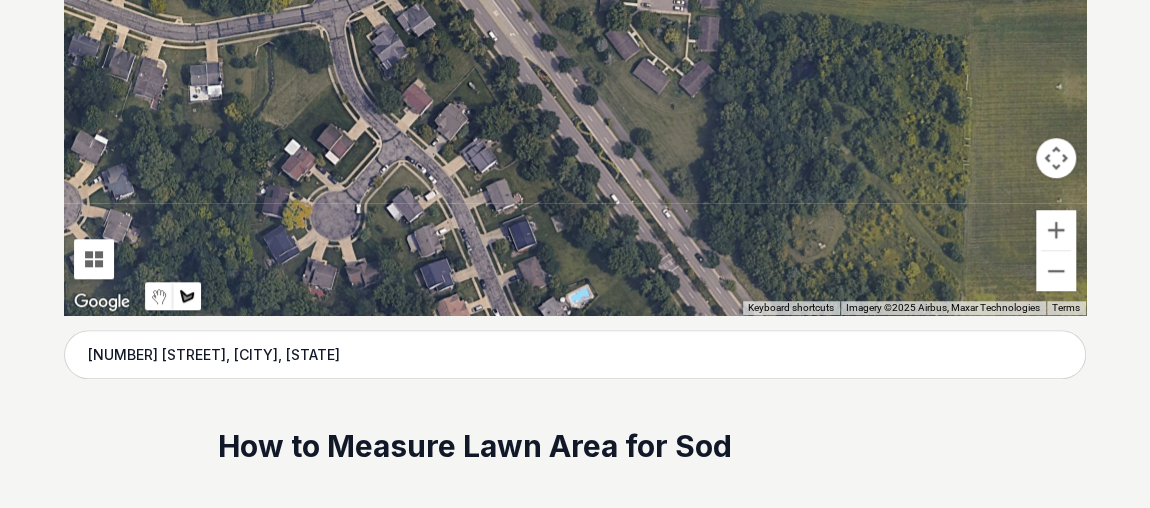 click on "[NUMBER] [STREET], [CITY], [STATE]" at bounding box center [575, 1423] 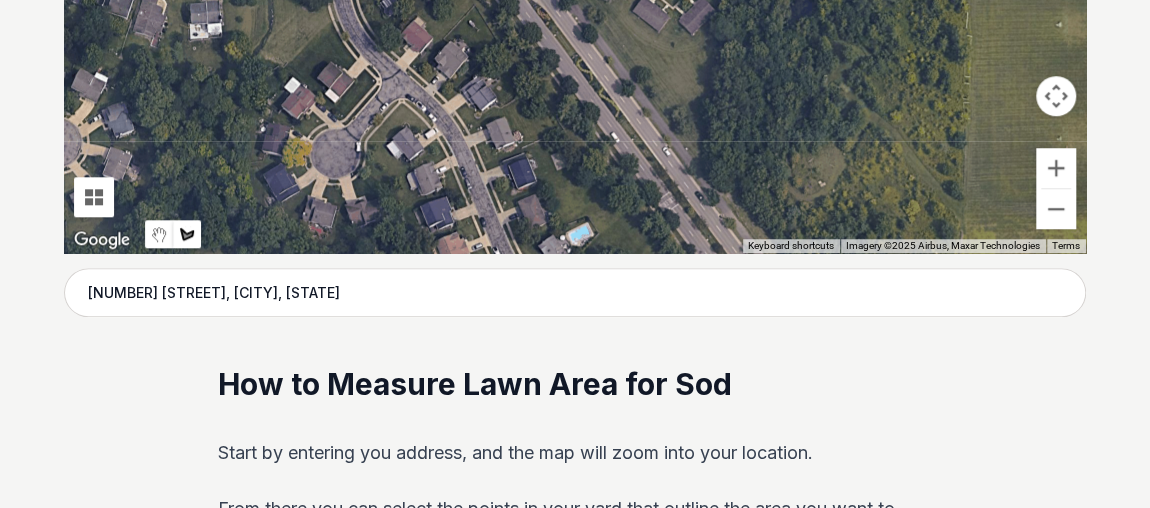 scroll, scrollTop: 783, scrollLeft: 0, axis: vertical 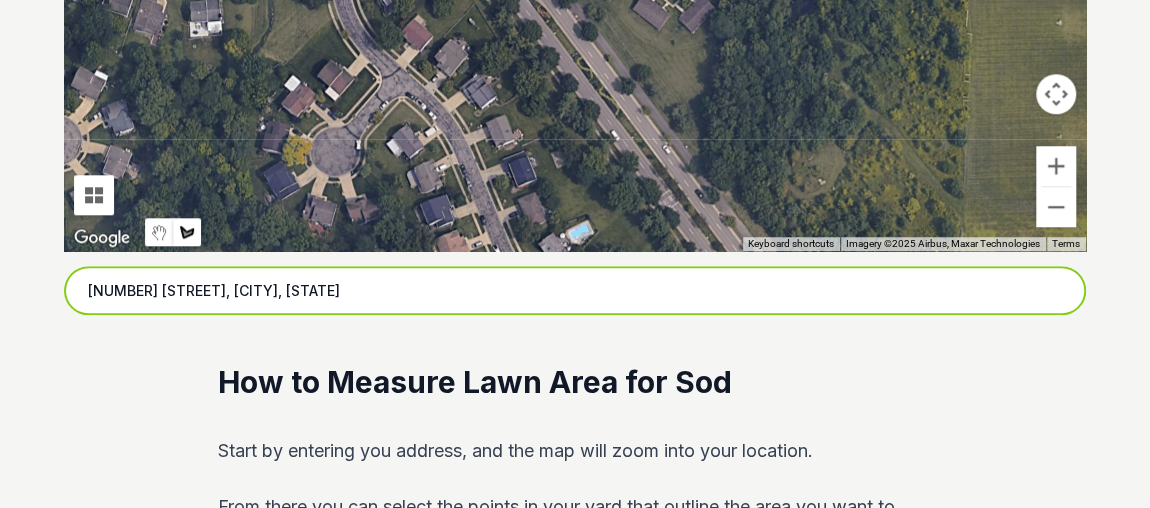 drag, startPoint x: 339, startPoint y: 301, endPoint x: 6, endPoint y: 309, distance: 333.09607 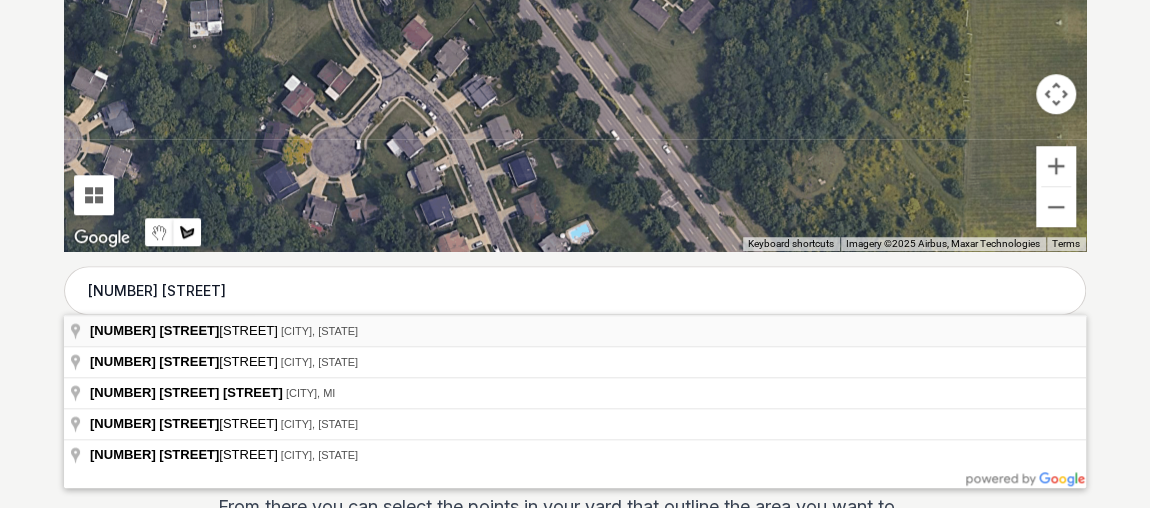 type on "[NUMBER] [STREET], [CITY], [STATE]" 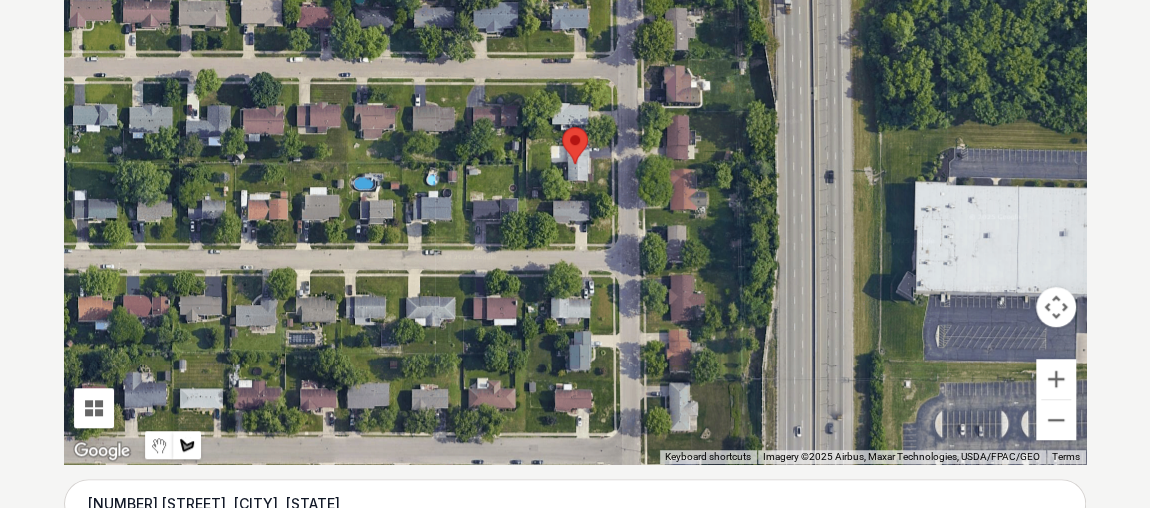 scroll, scrollTop: 570, scrollLeft: 0, axis: vertical 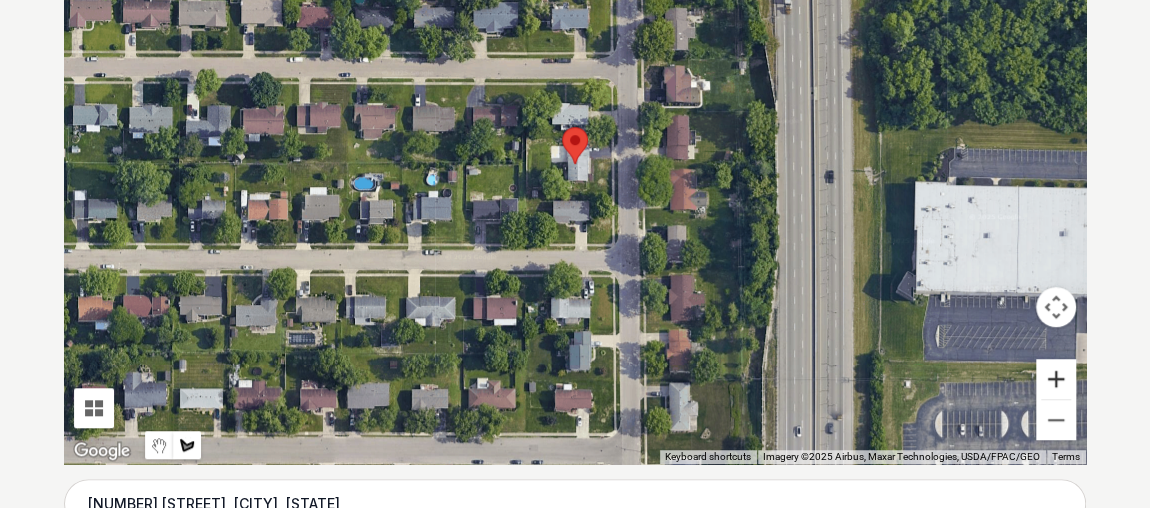 click at bounding box center (1056, 379) 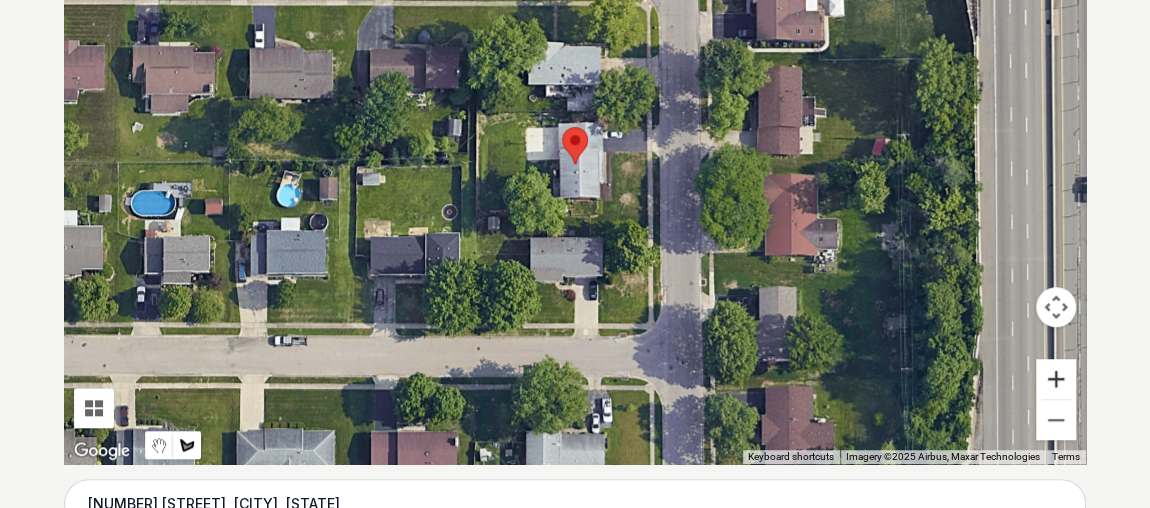 click at bounding box center [1056, 379] 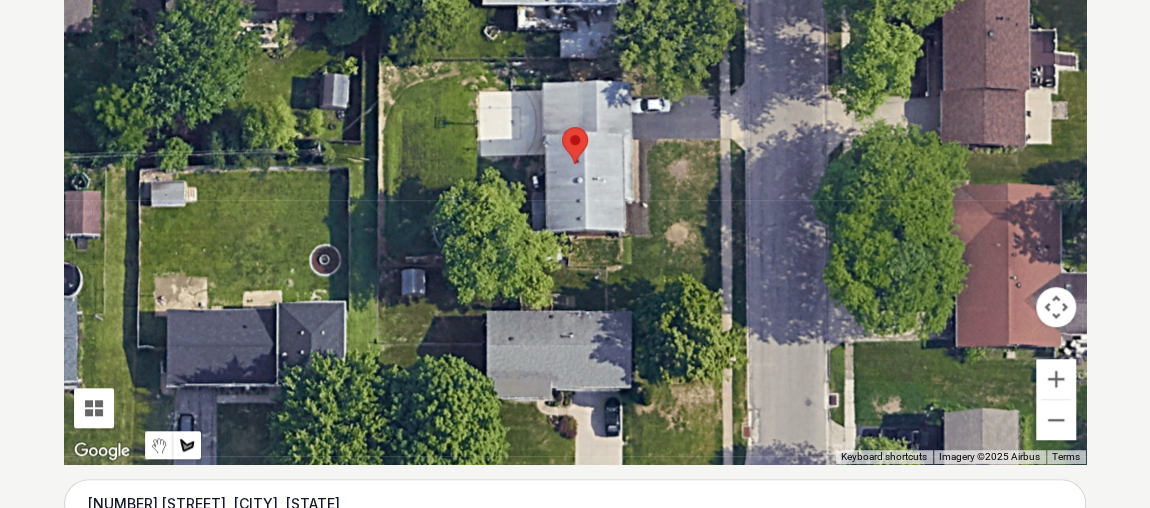 click at bounding box center [575, 164] 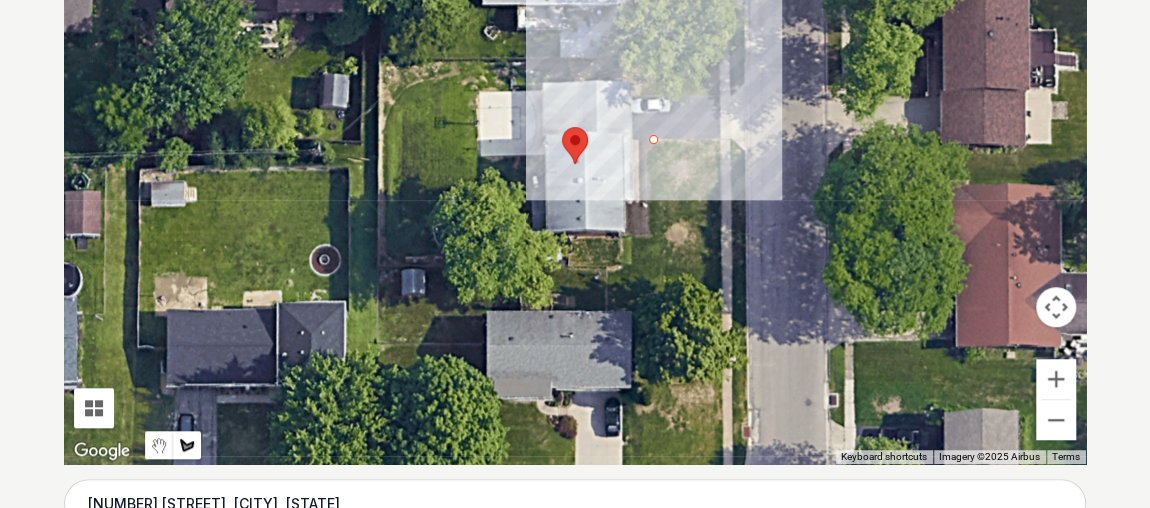 click at bounding box center (575, 164) 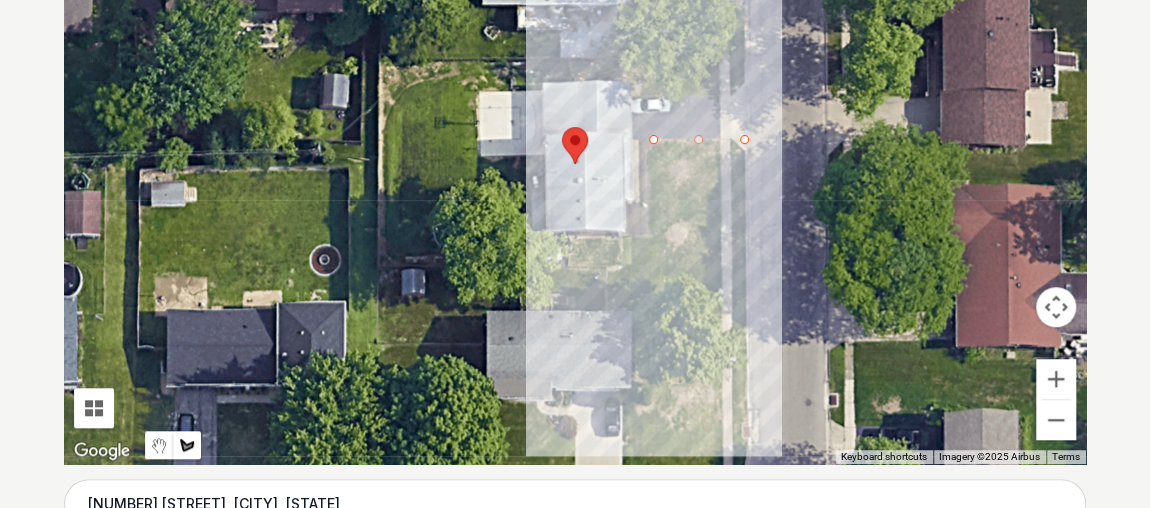 click at bounding box center (575, 164) 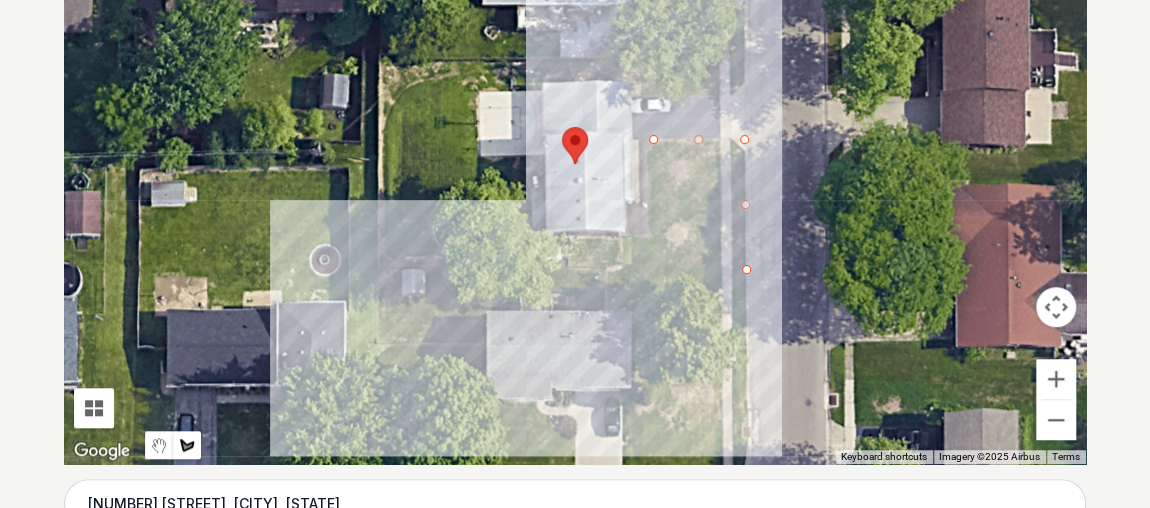 click at bounding box center (575, 164) 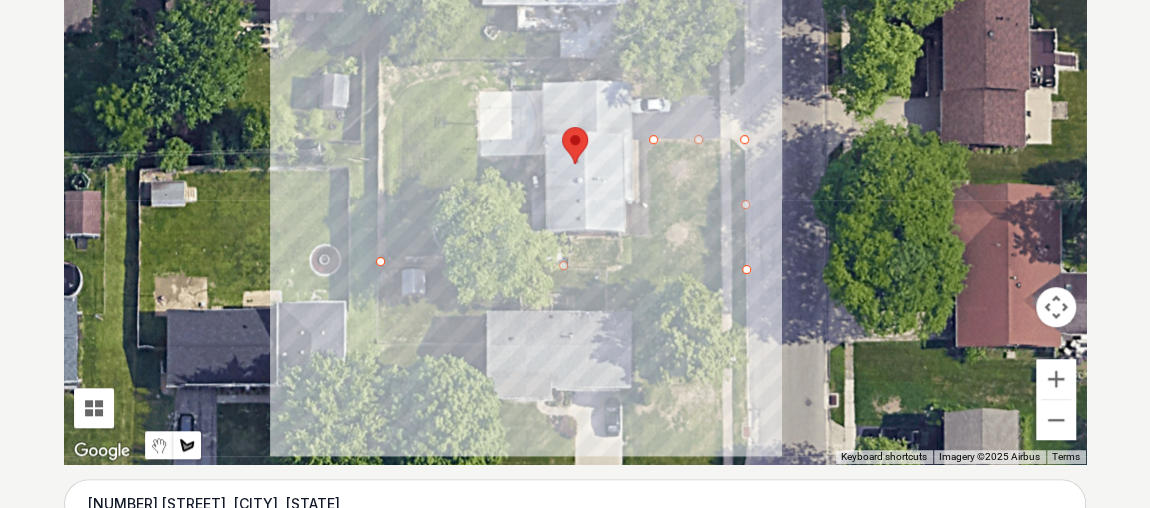 click at bounding box center [575, 164] 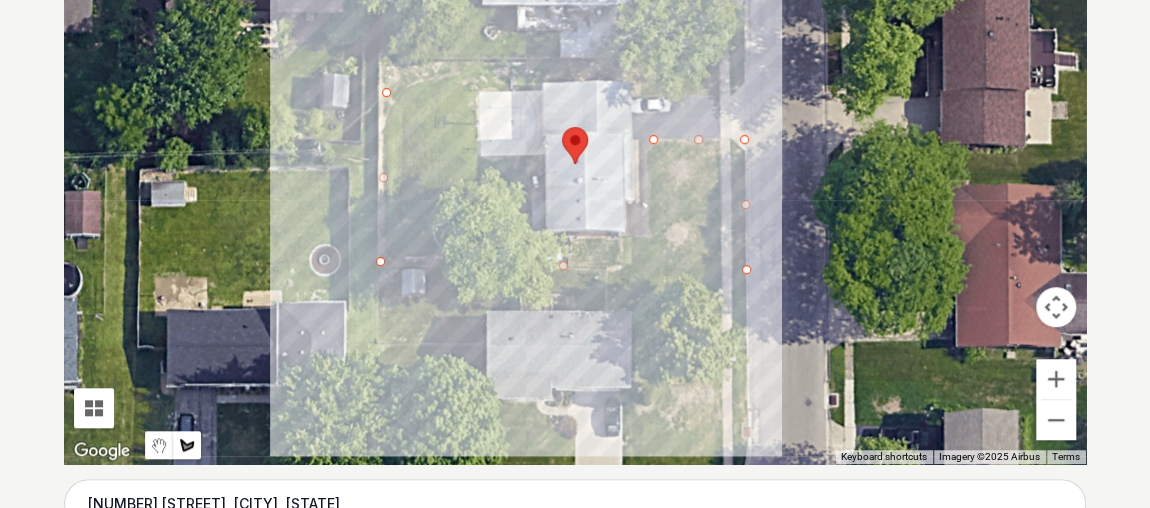 click at bounding box center [575, 164] 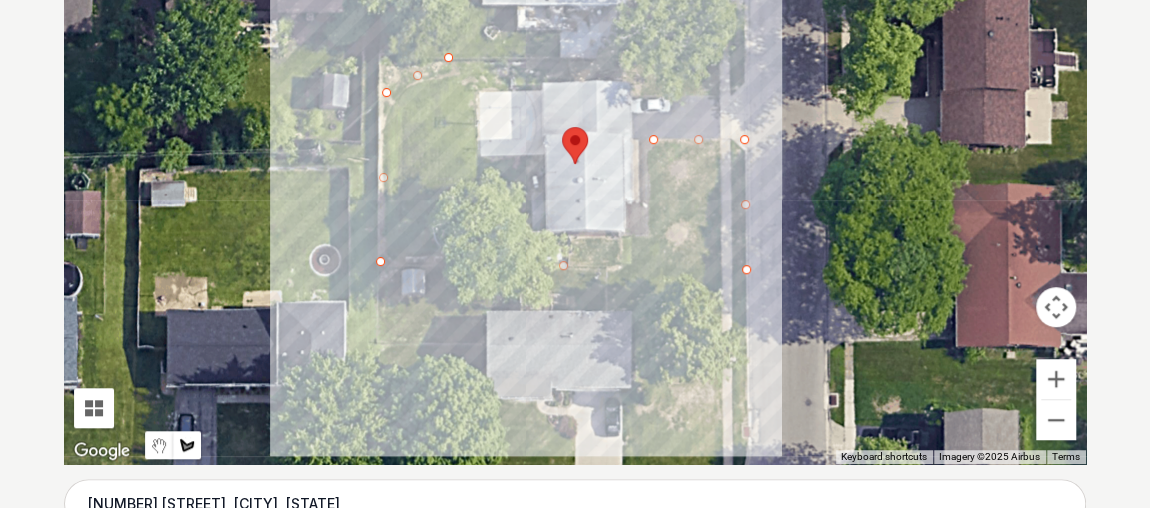click at bounding box center (575, 164) 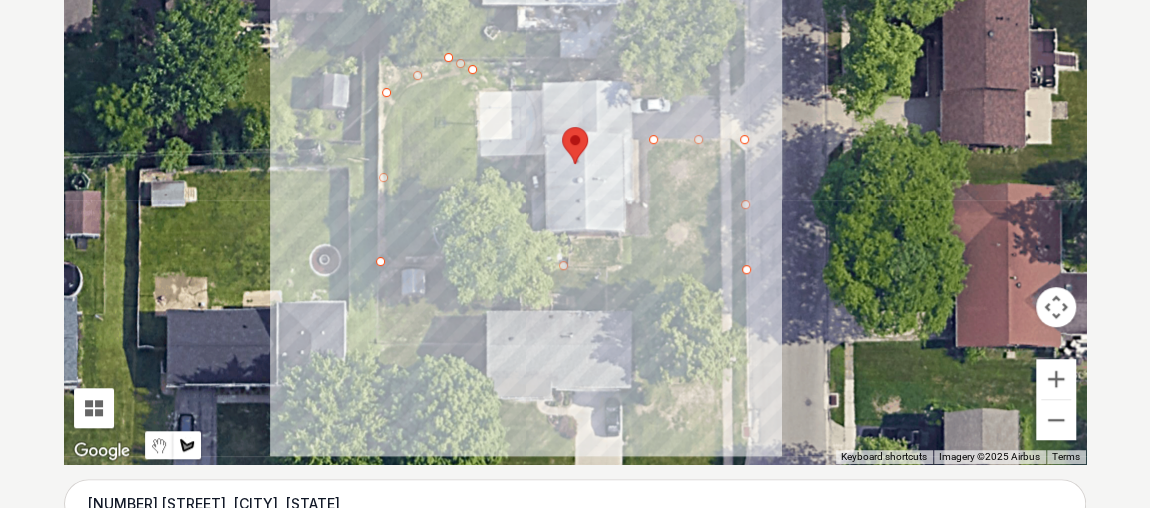 click at bounding box center [575, 164] 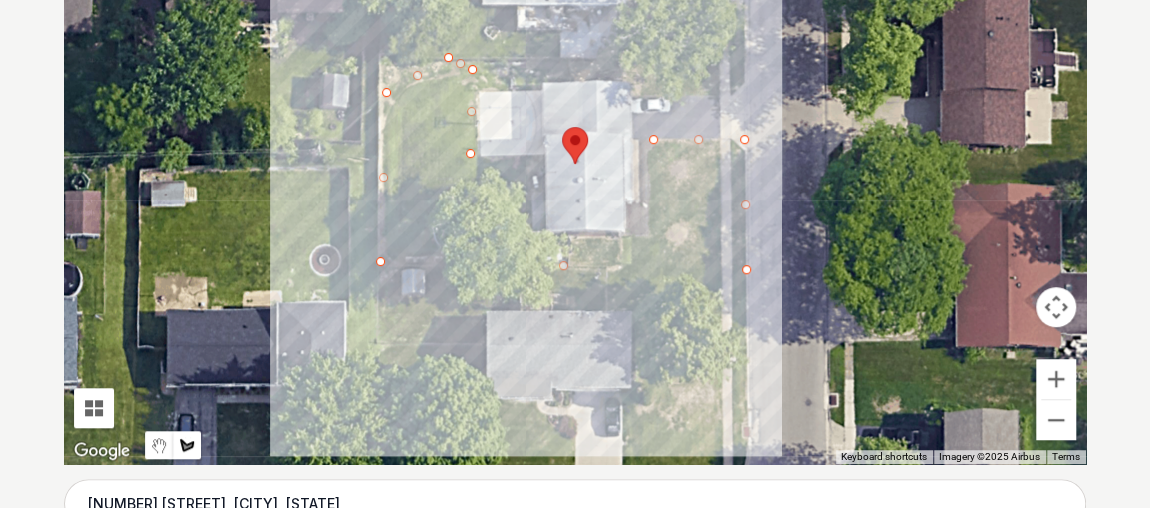 click at bounding box center (575, 164) 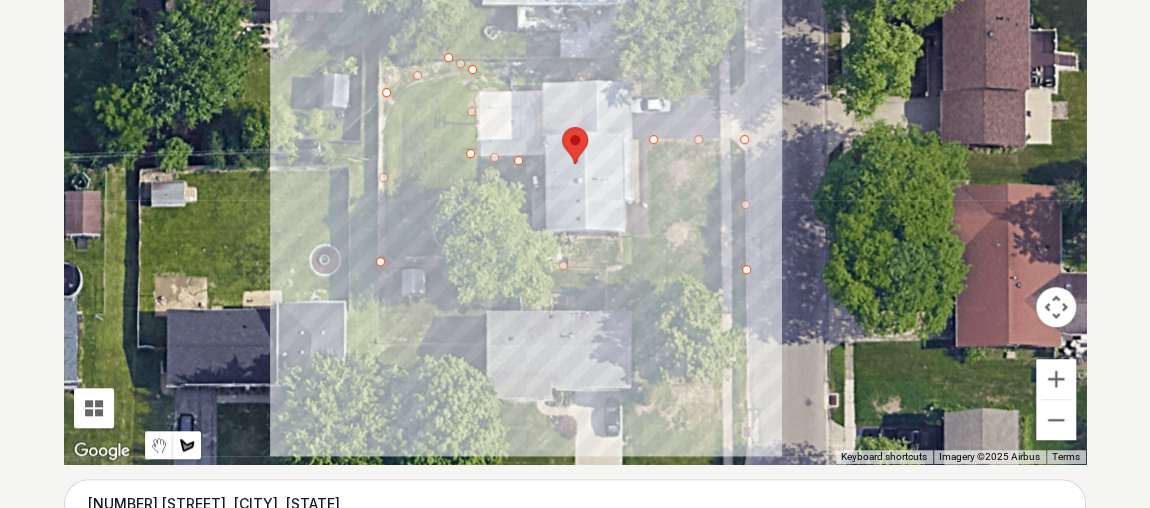 click at bounding box center (575, 164) 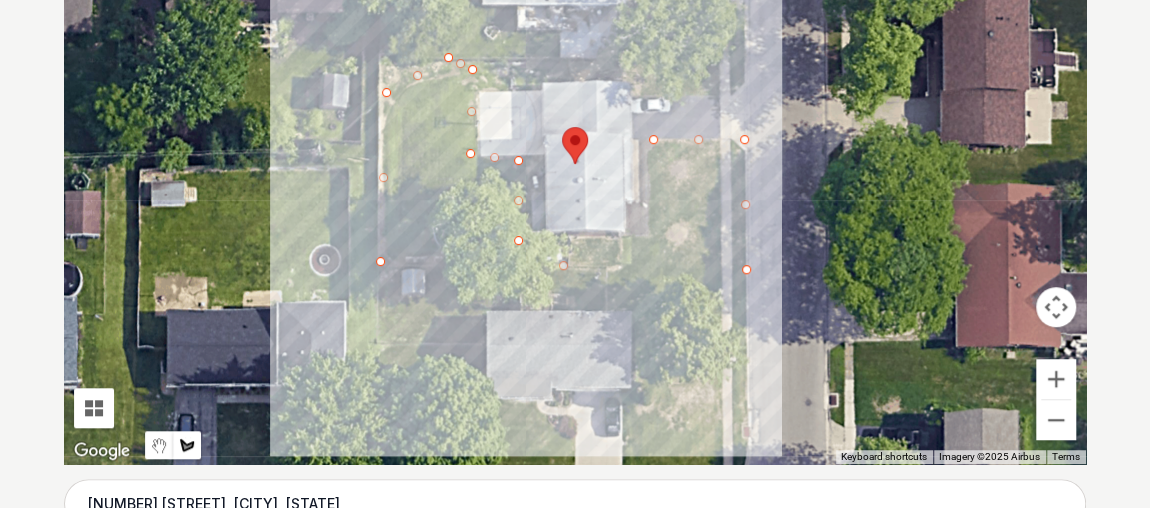 click at bounding box center (575, 164) 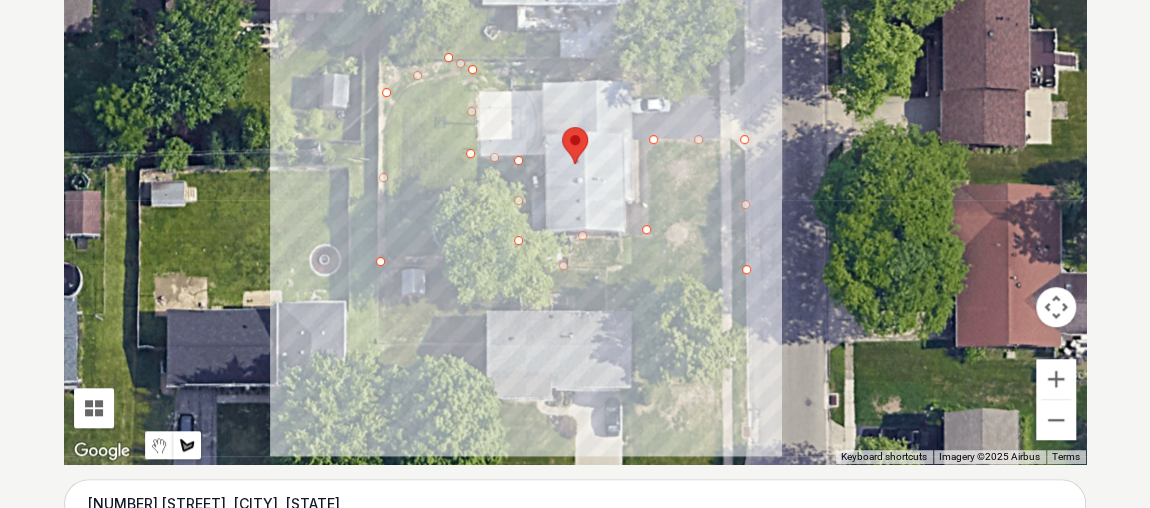 click at bounding box center [575, 164] 